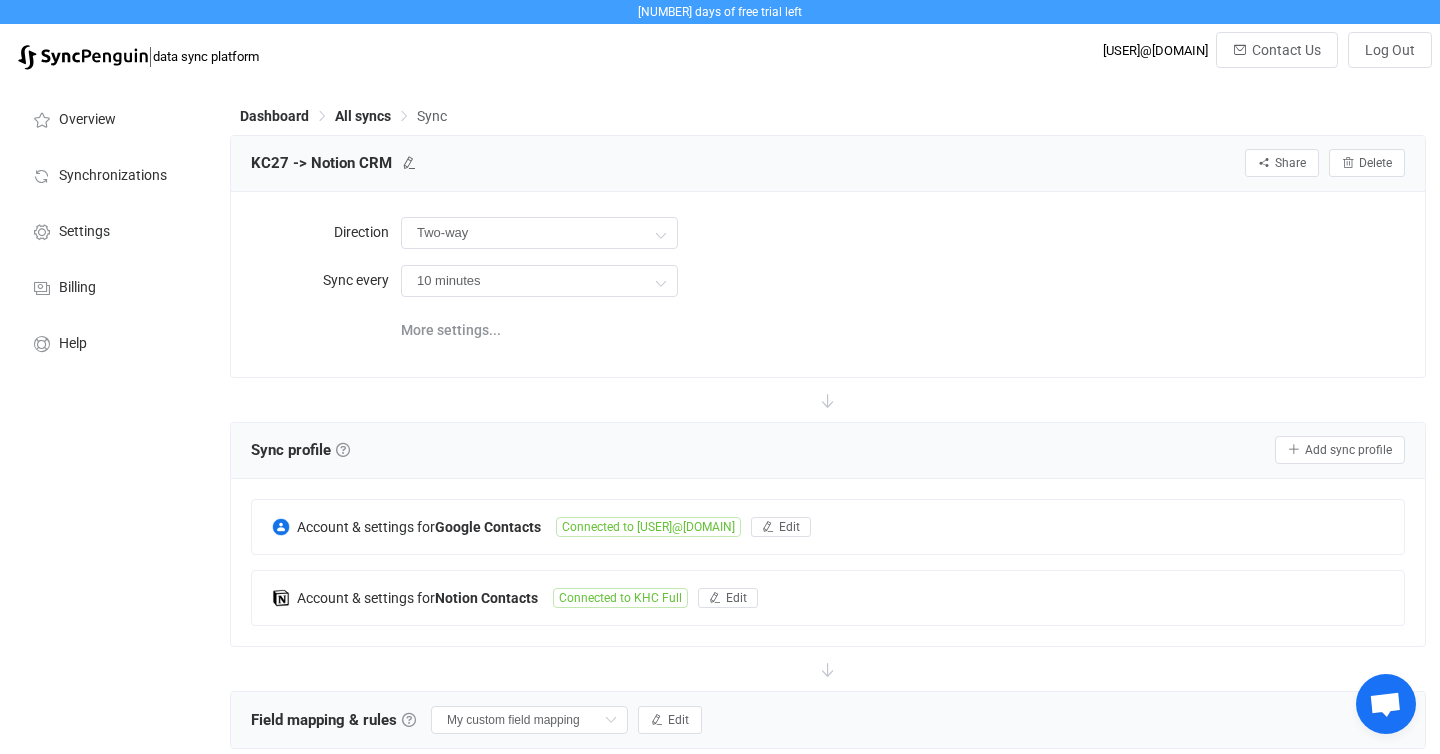 scroll, scrollTop: 931, scrollLeft: 0, axis: vertical 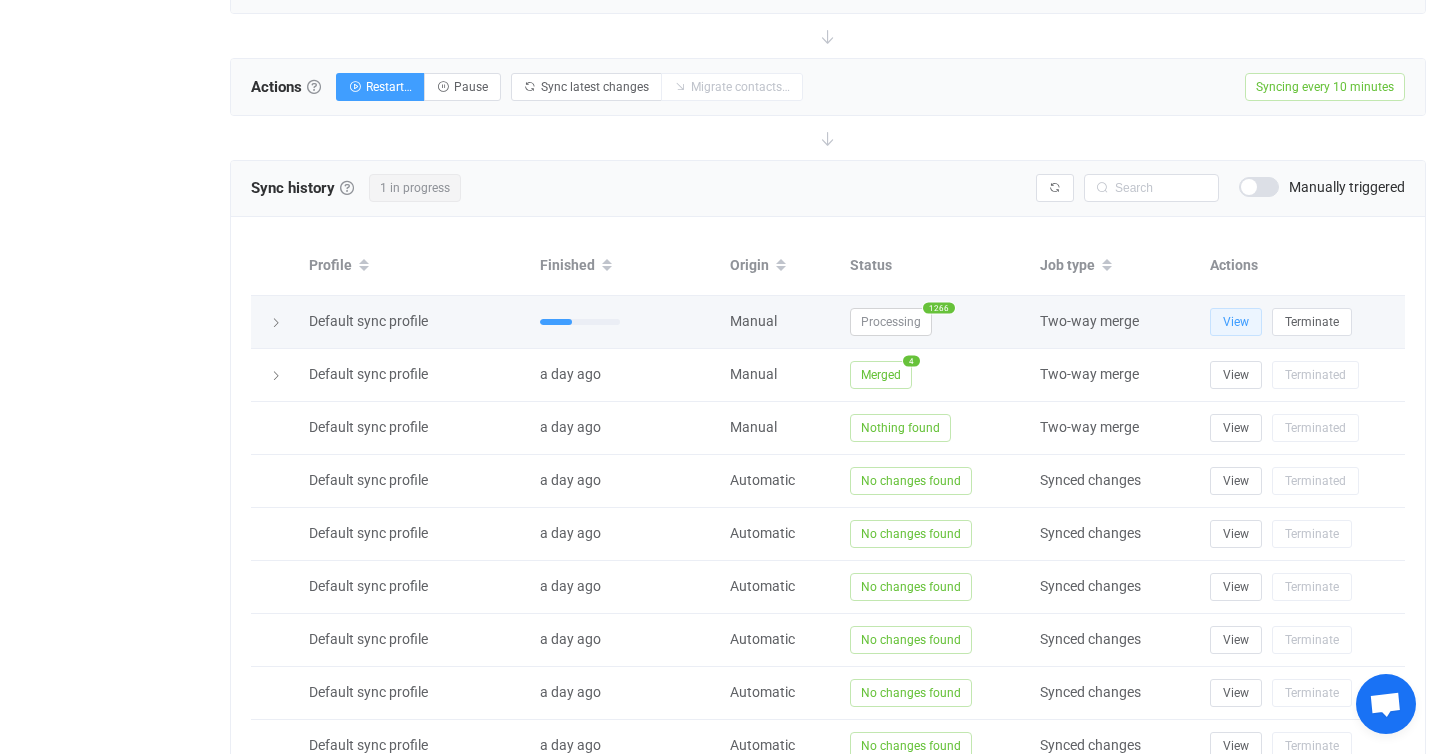 click on "View" at bounding box center (1236, 322) 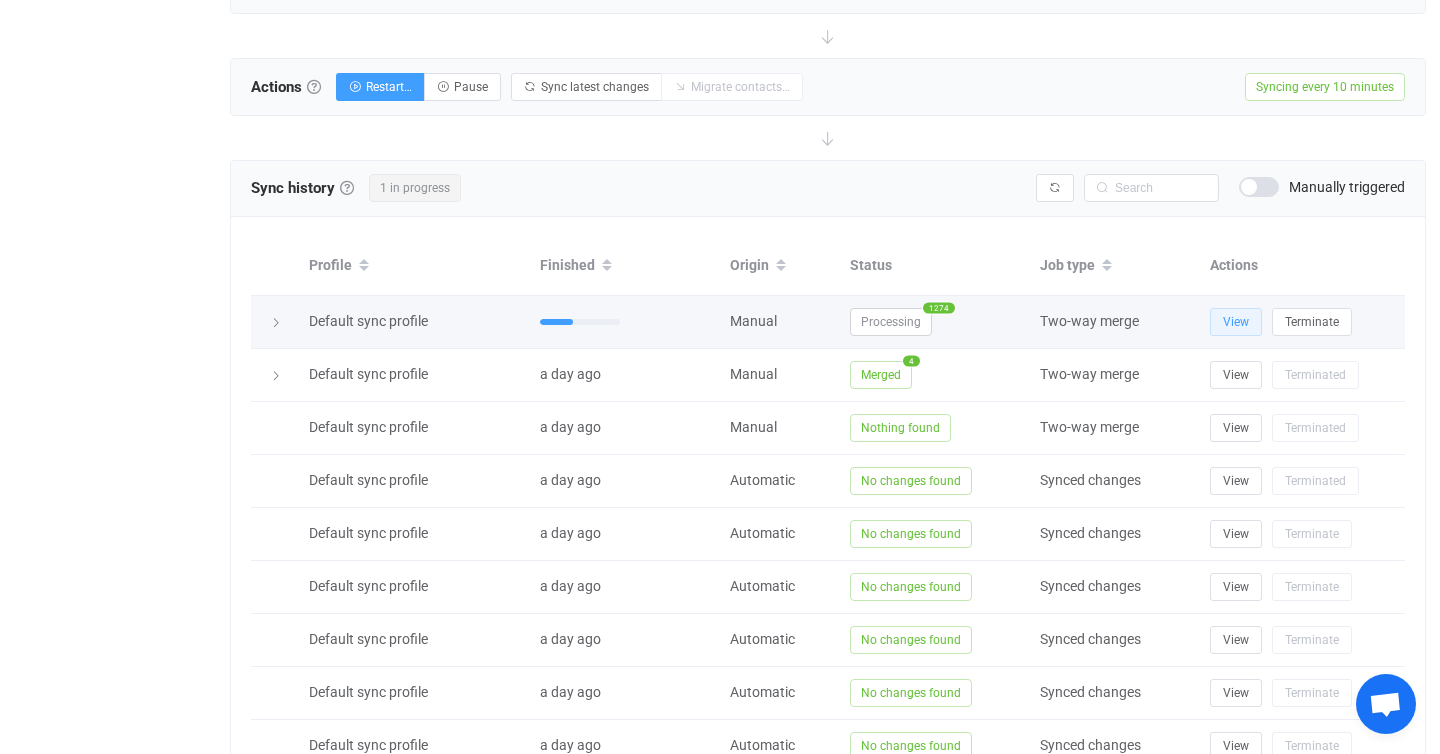 click on "View" at bounding box center (1236, 322) 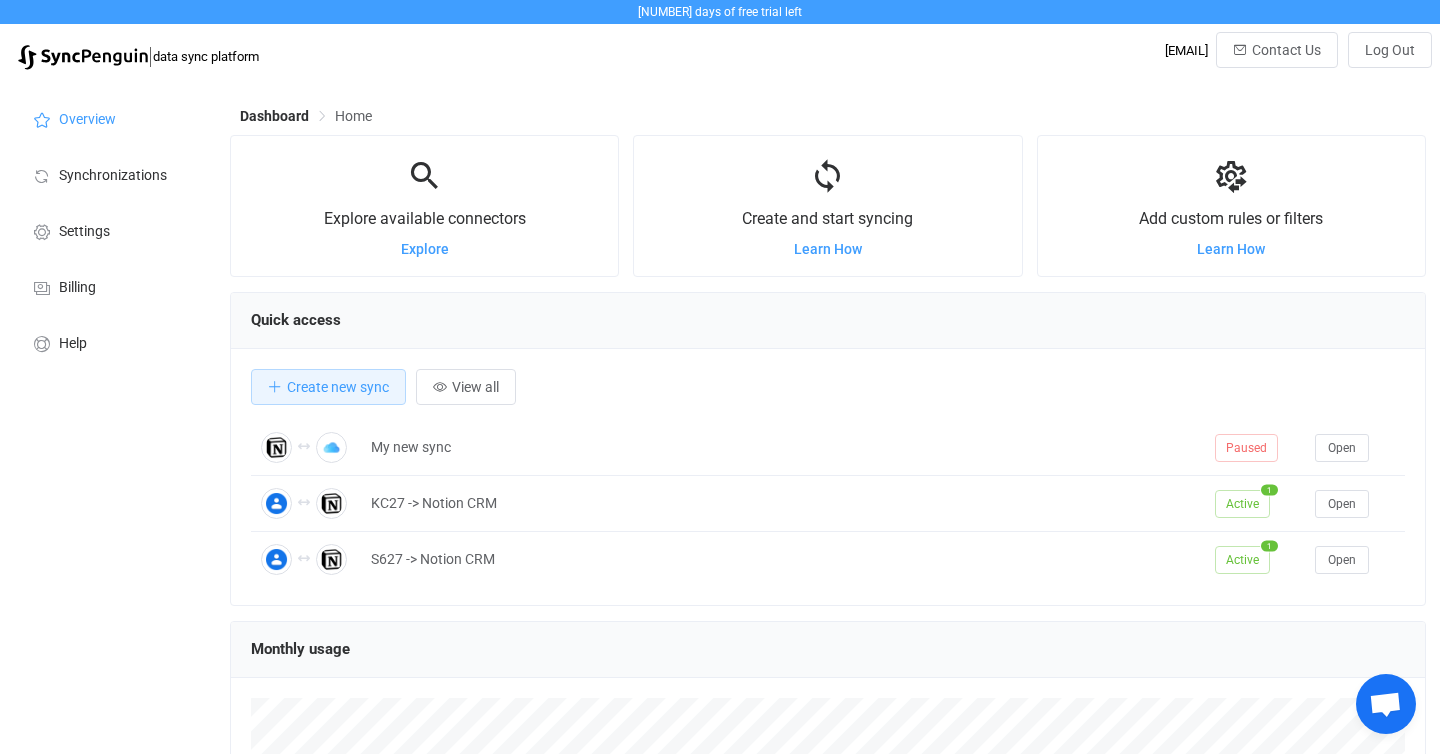 scroll, scrollTop: 0, scrollLeft: 0, axis: both 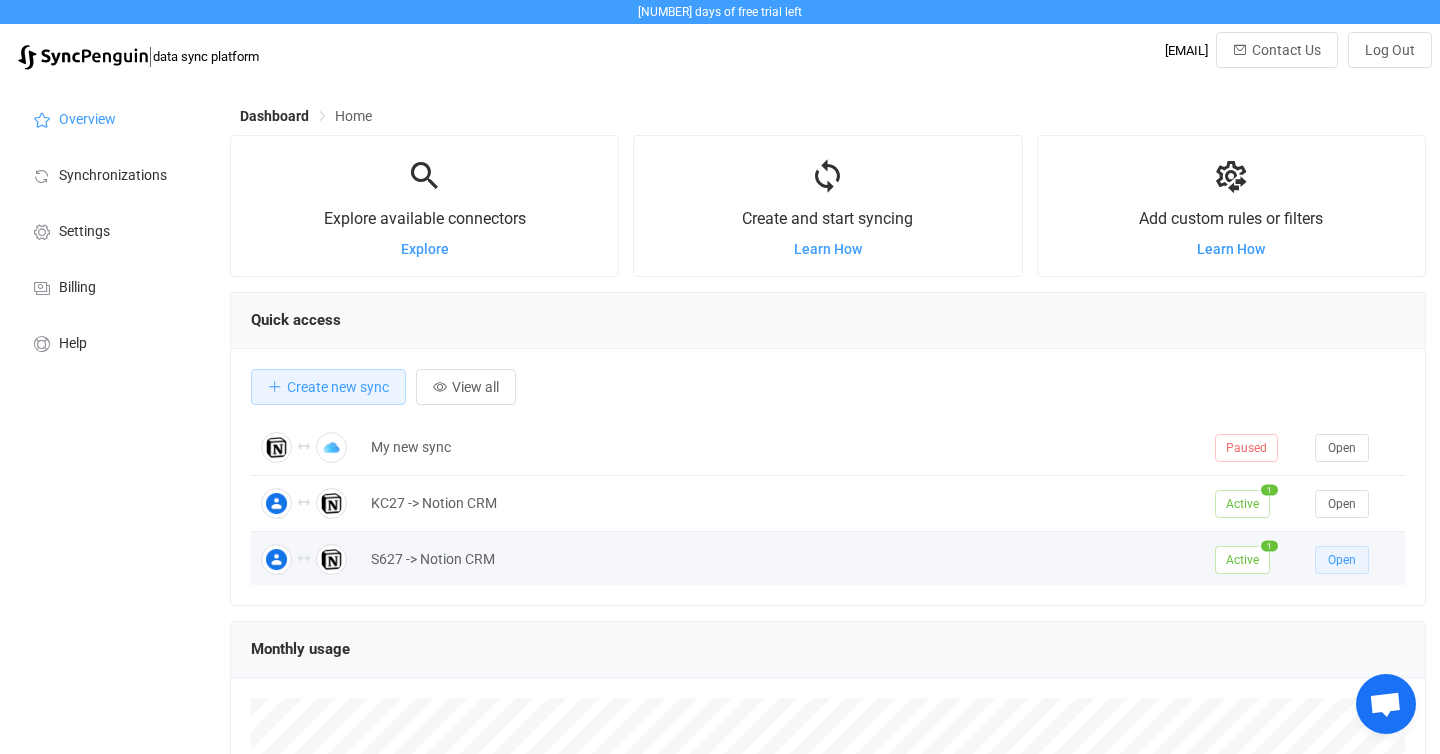 click on "Open" at bounding box center [1342, 560] 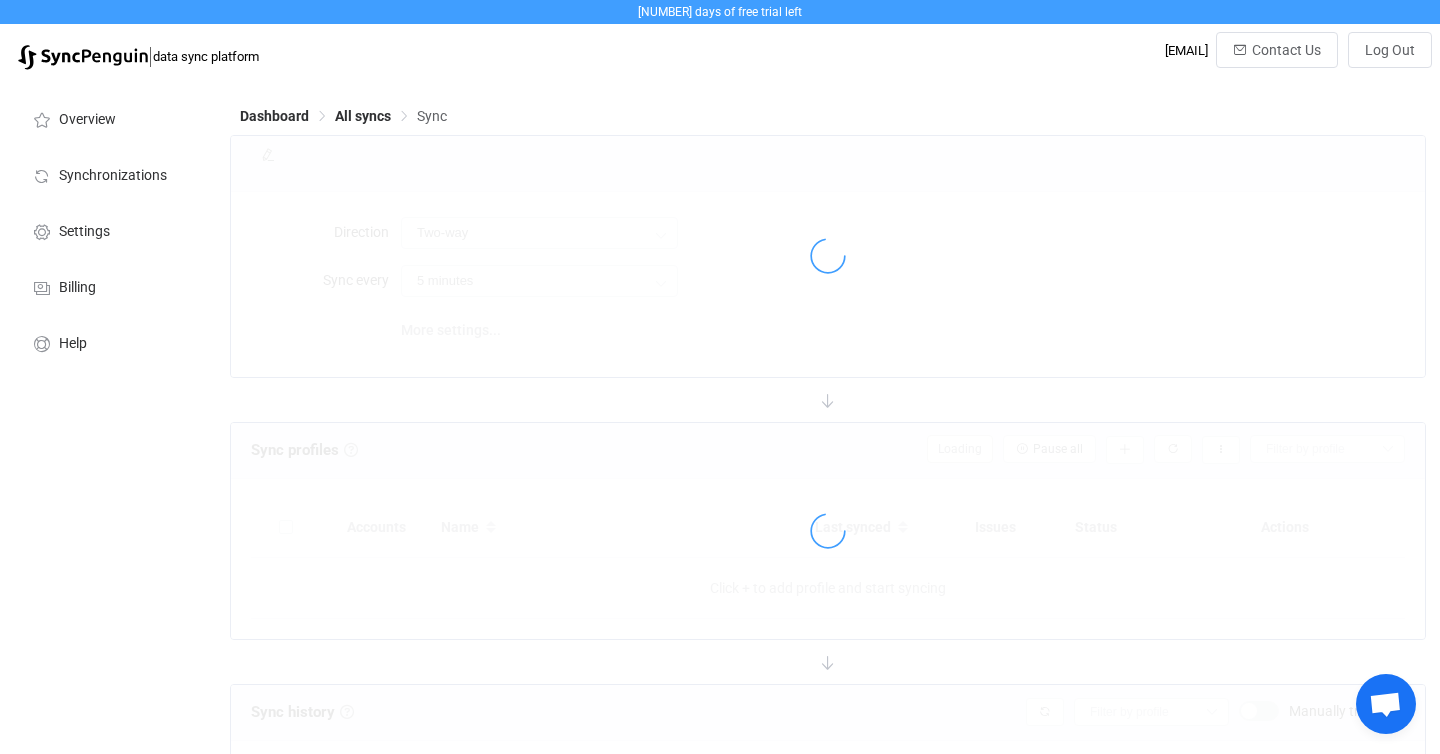 type on "10 minutes" 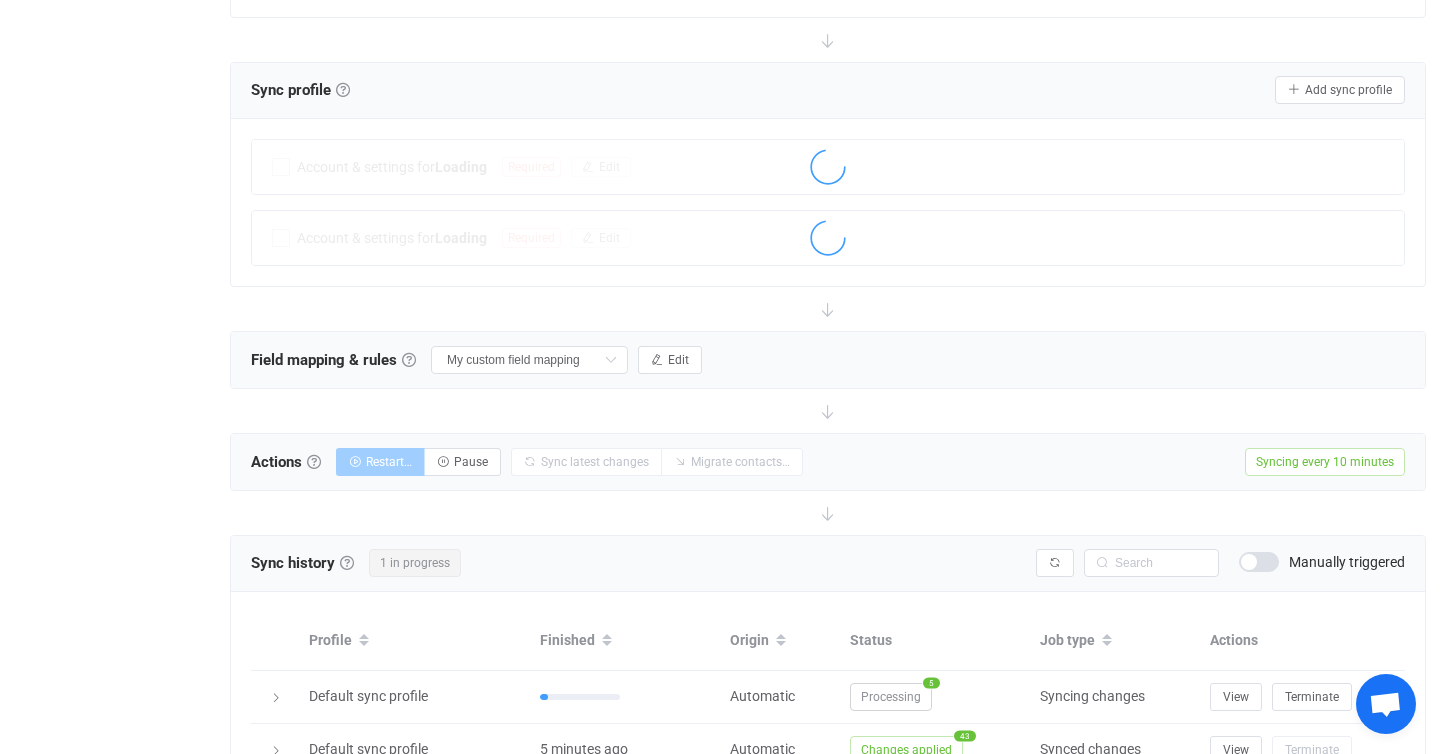 scroll, scrollTop: 415, scrollLeft: 0, axis: vertical 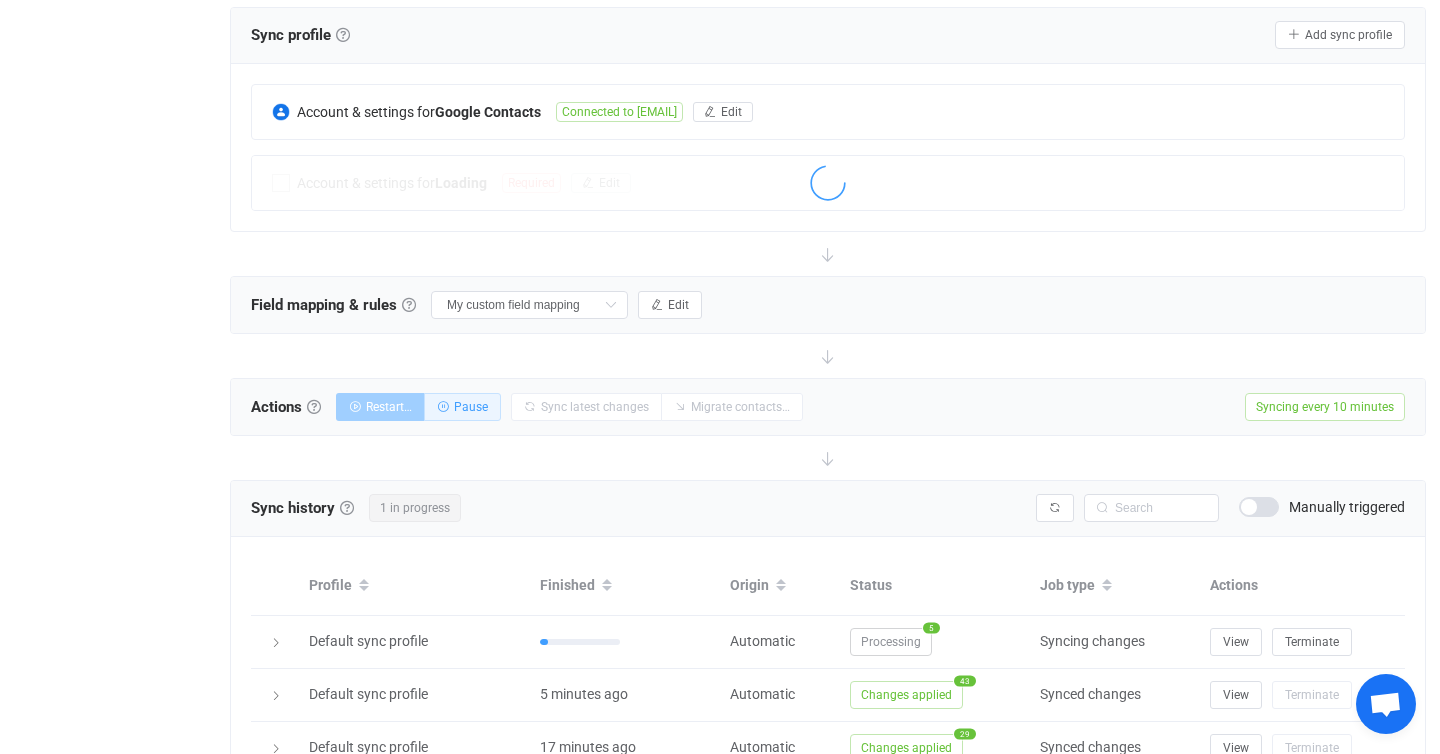 click on "Pause" at bounding box center (471, 407) 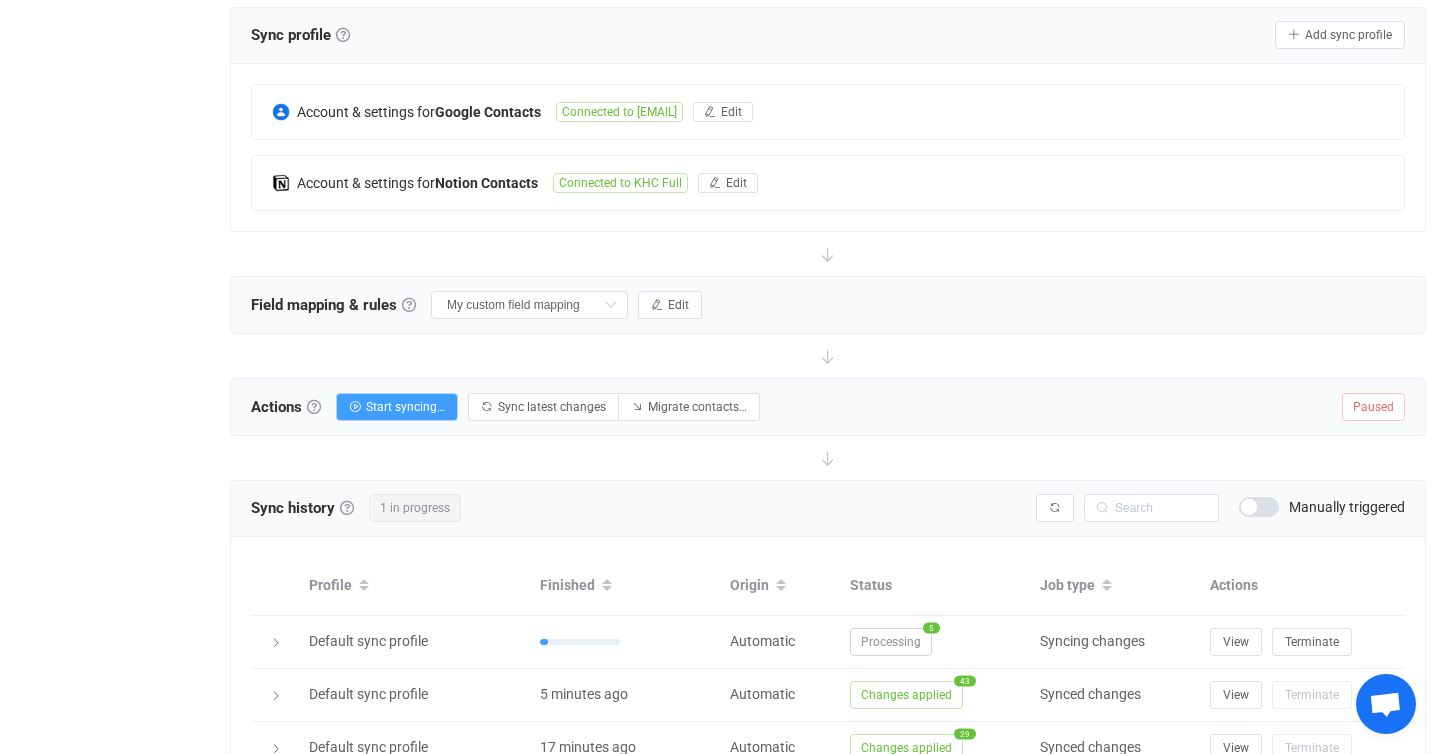 scroll, scrollTop: 0, scrollLeft: 0, axis: both 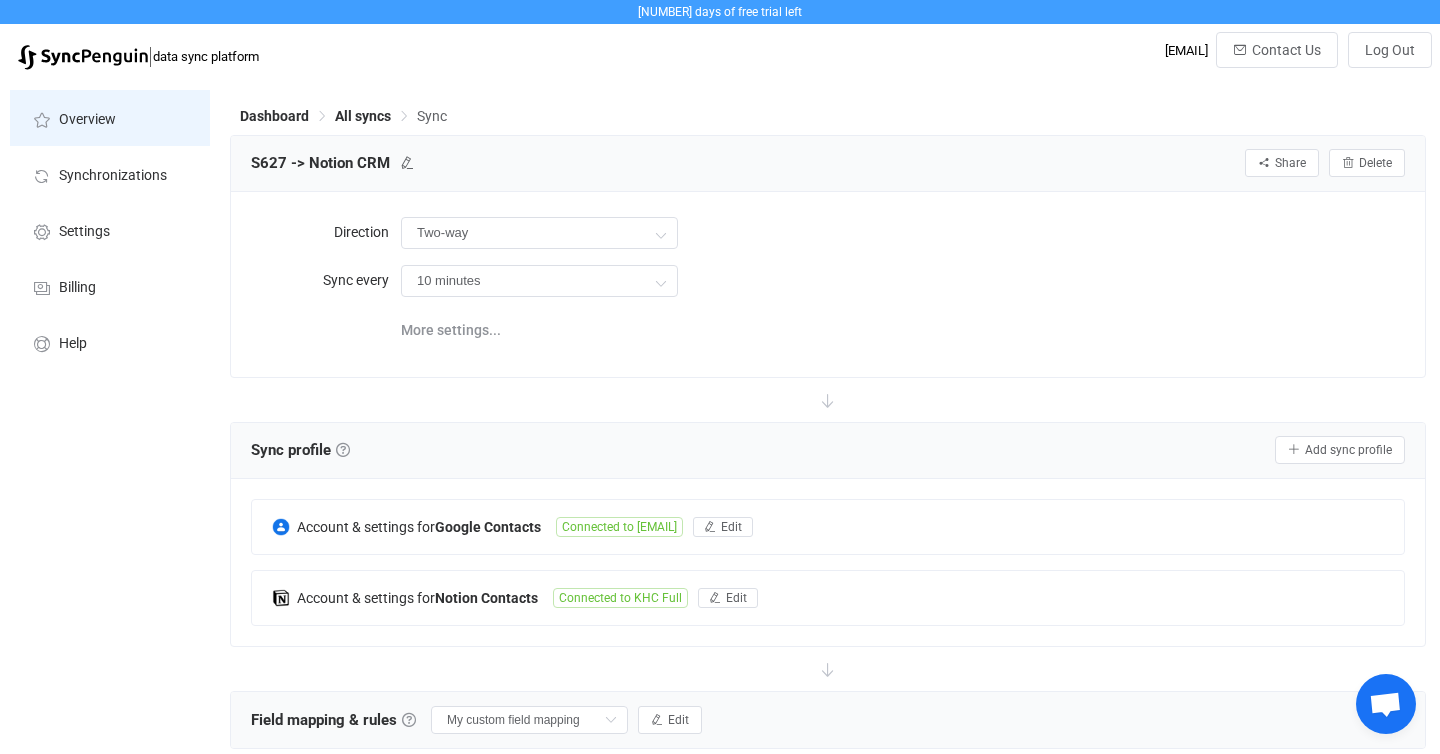 click on "Overview" at bounding box center [87, 120] 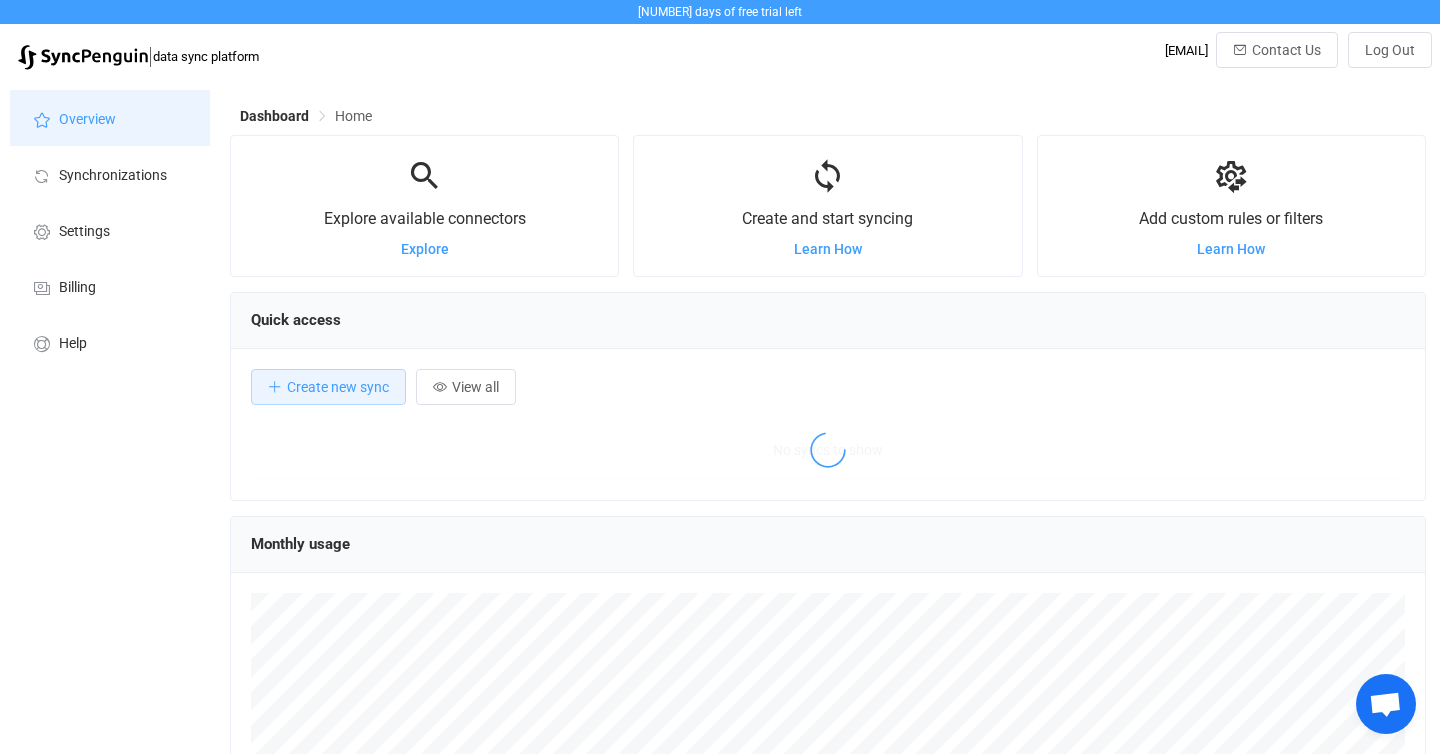 scroll, scrollTop: 999612, scrollLeft: 998804, axis: both 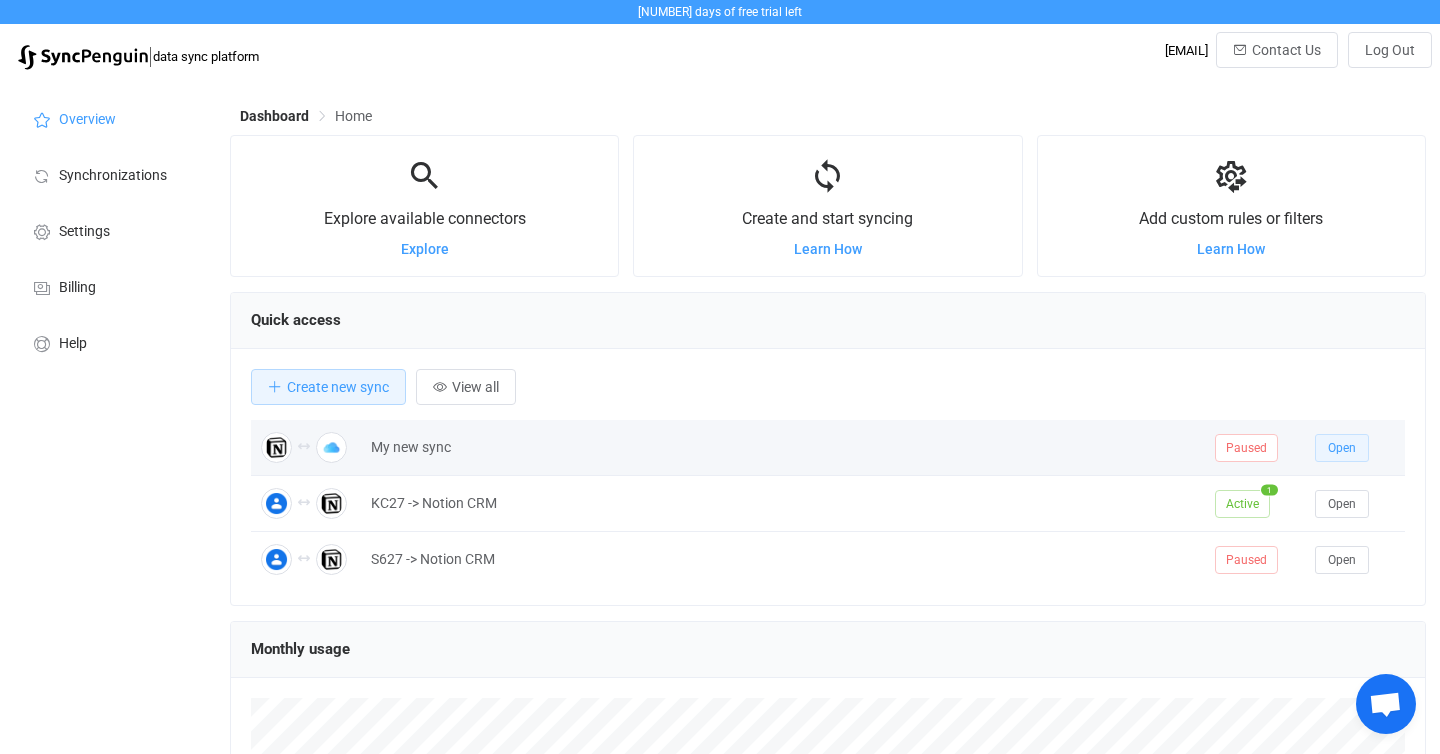click on "Open" at bounding box center [1342, 448] 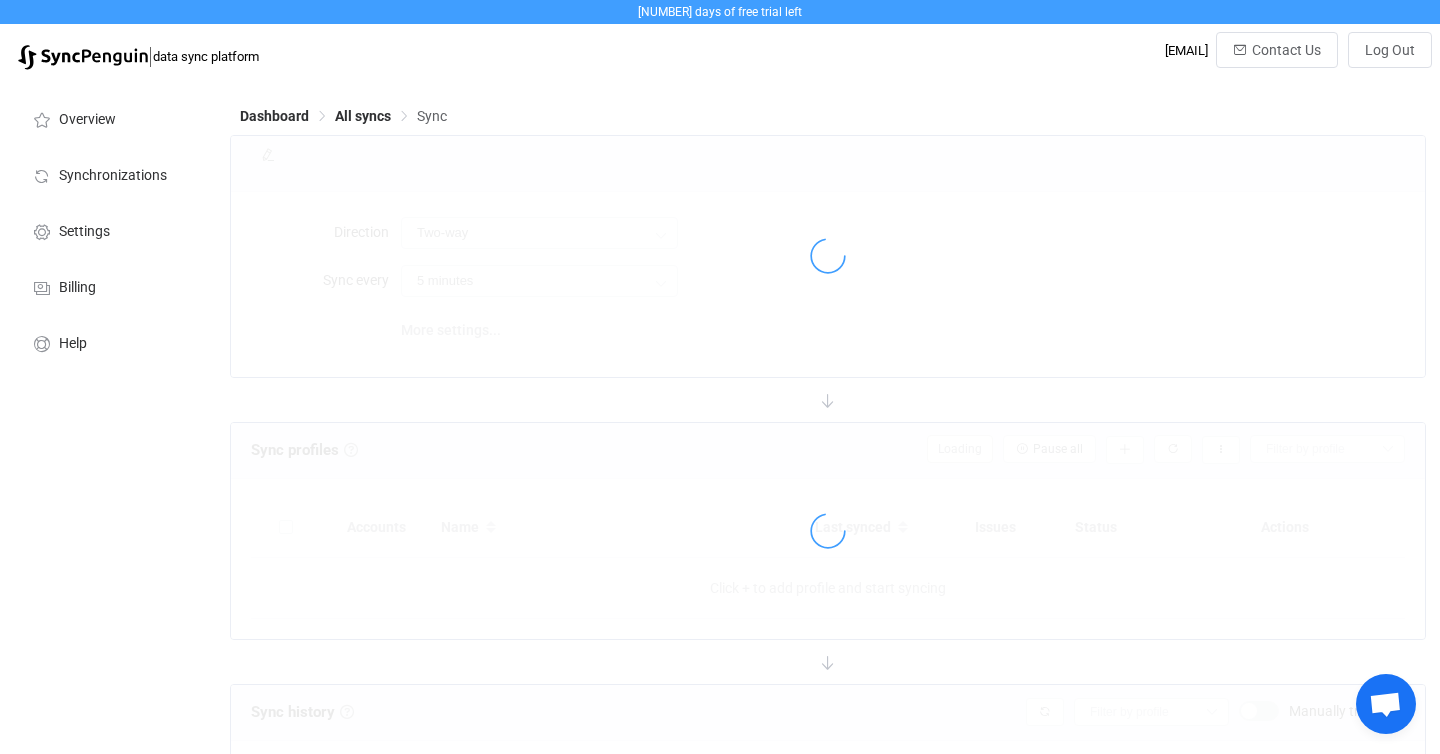 type on "10 minutes" 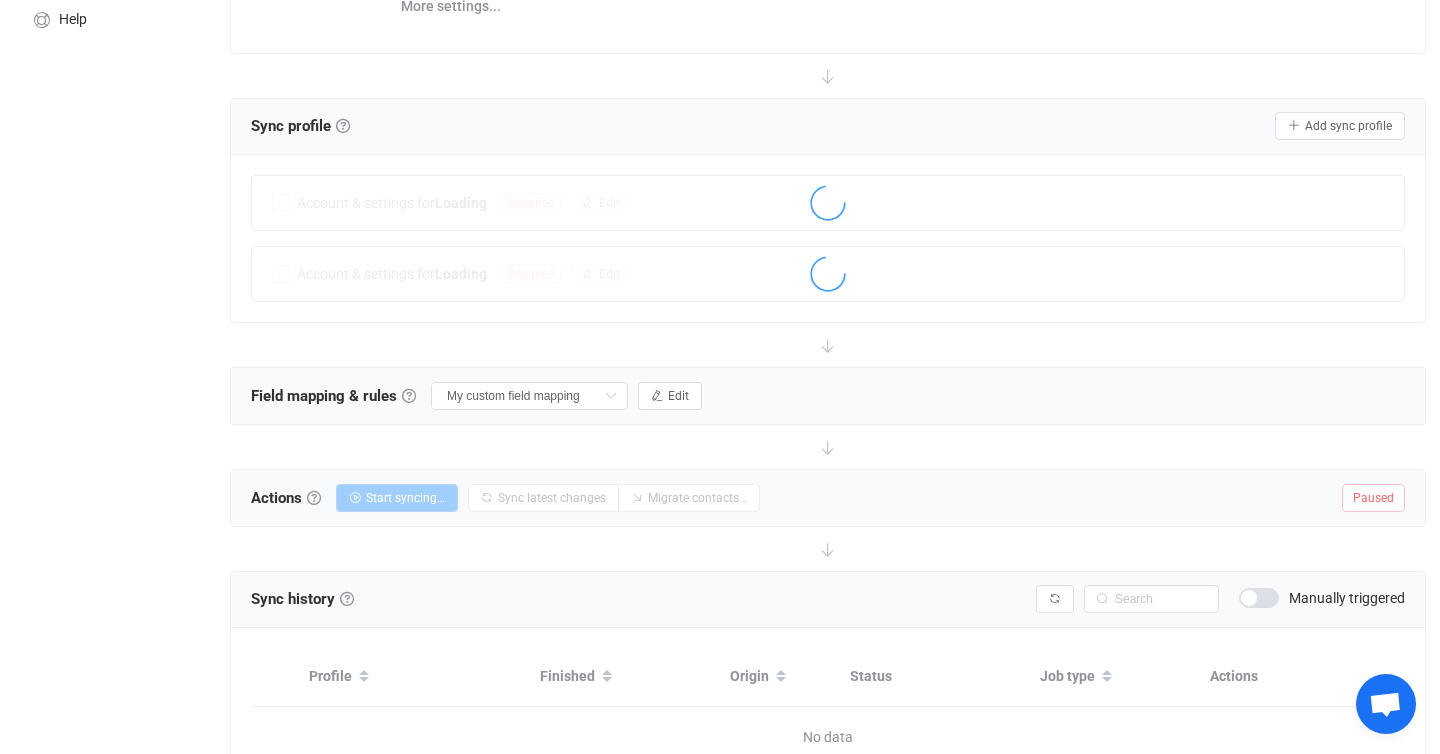 scroll, scrollTop: 435, scrollLeft: 0, axis: vertical 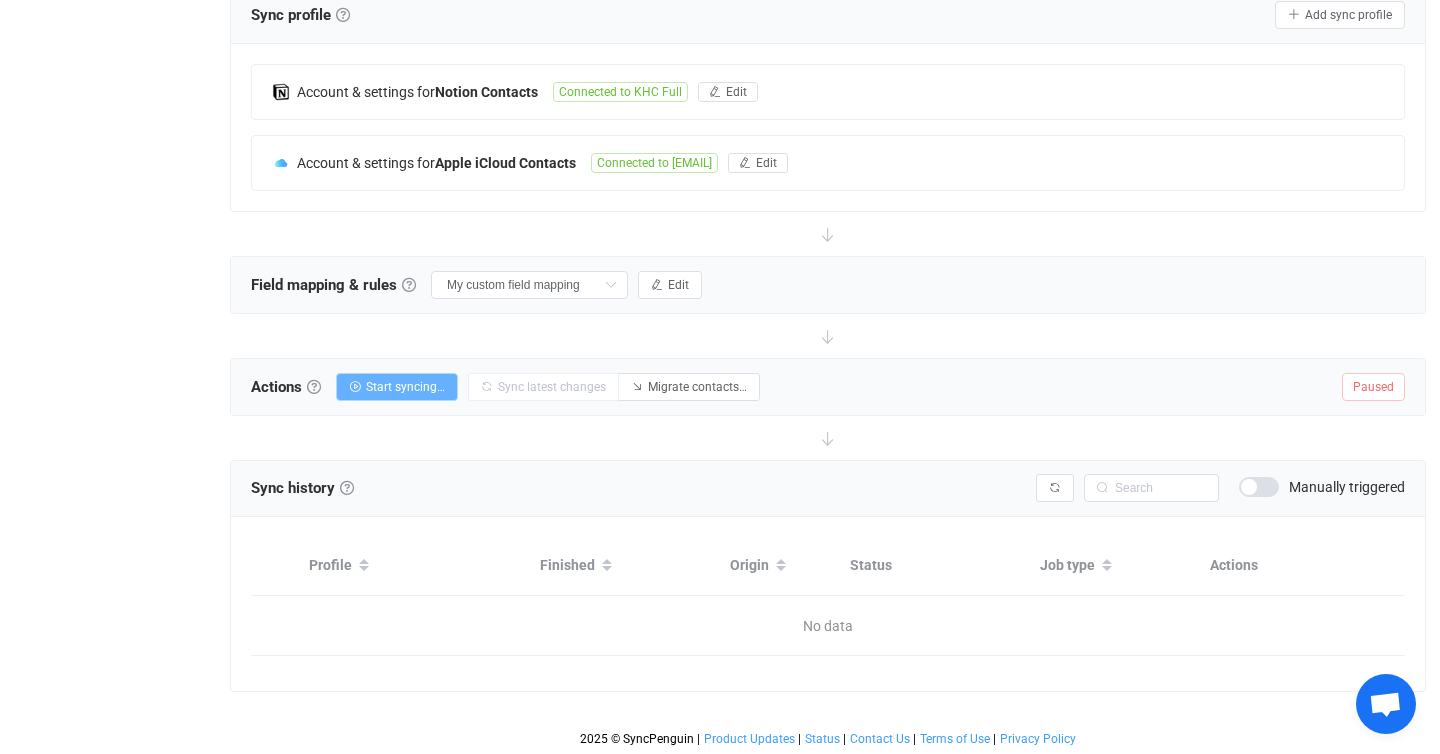click on "Start syncing…" at bounding box center [405, 387] 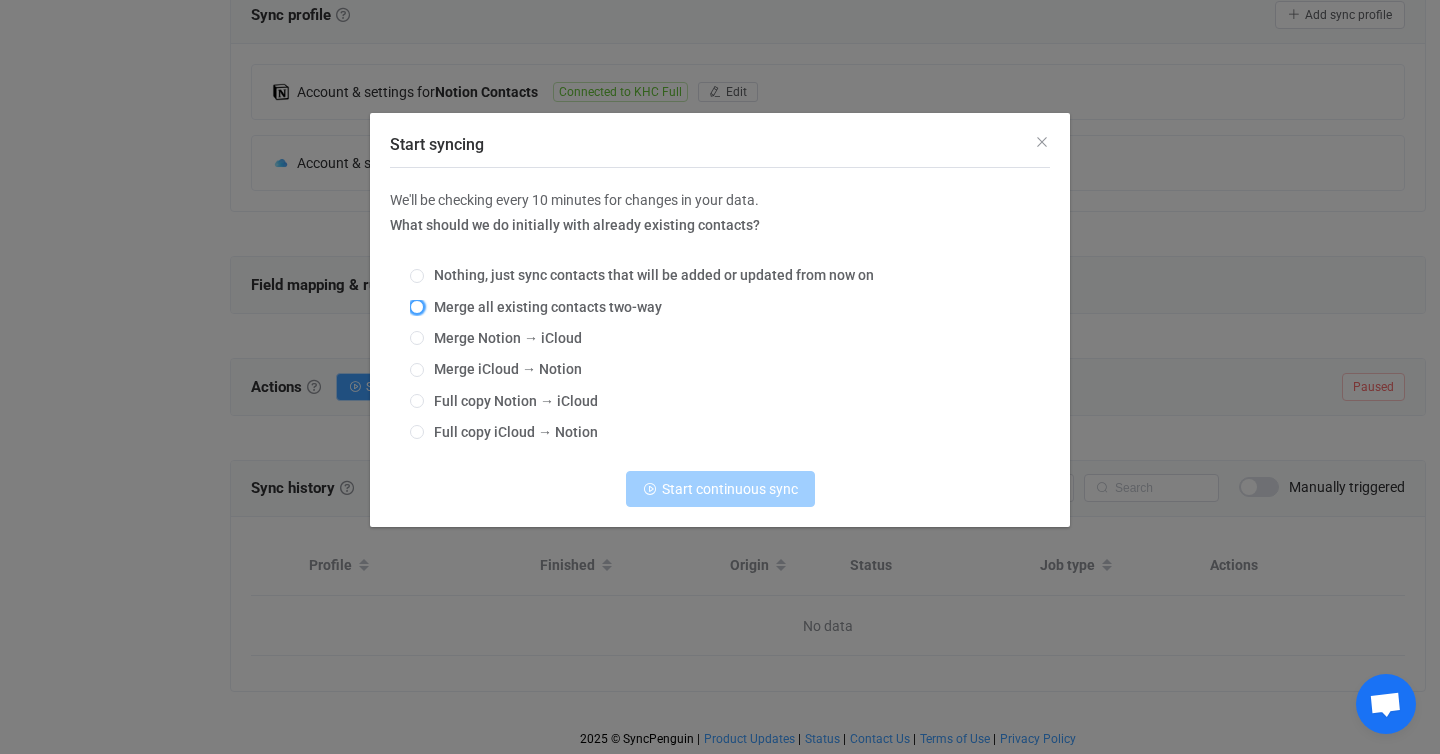 click at bounding box center (417, 307) 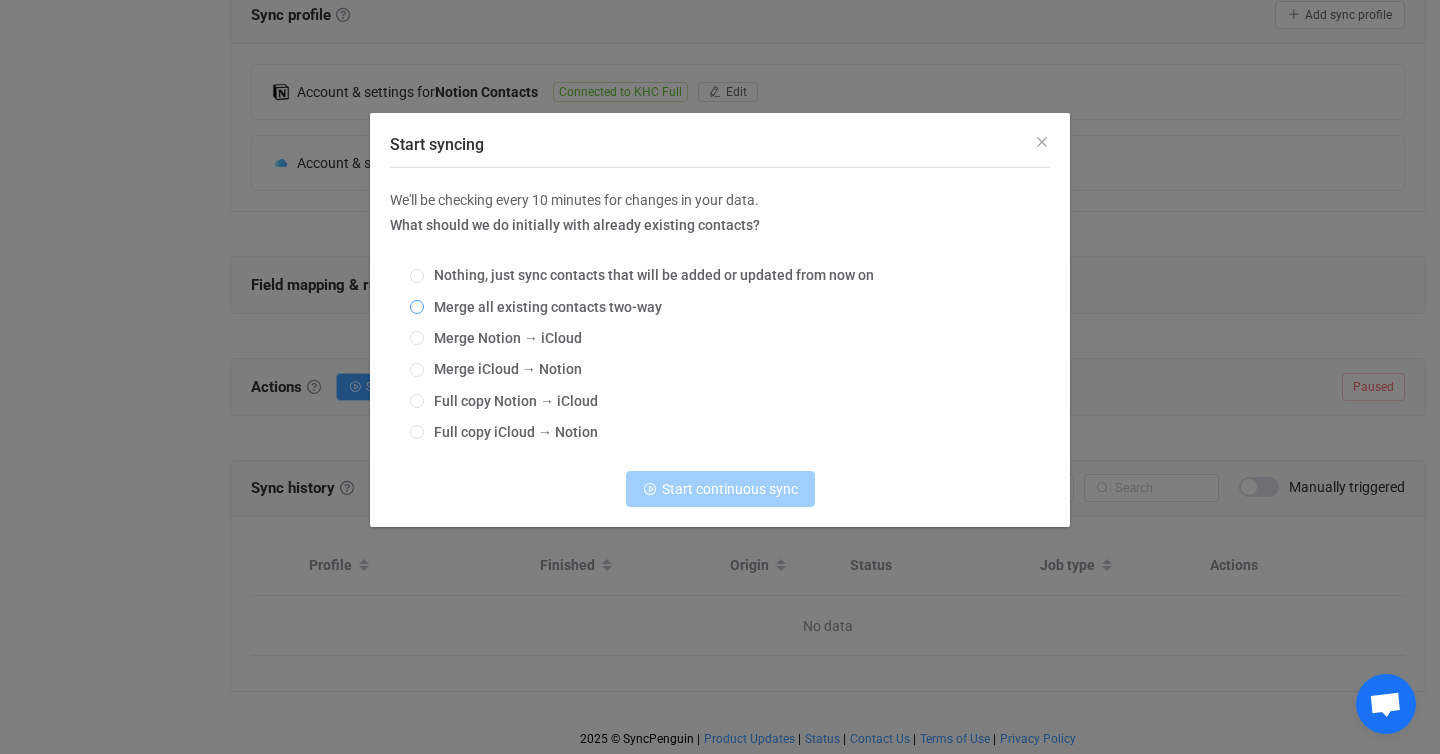 click on "Merge all existing contacts two-way" at bounding box center (417, 308) 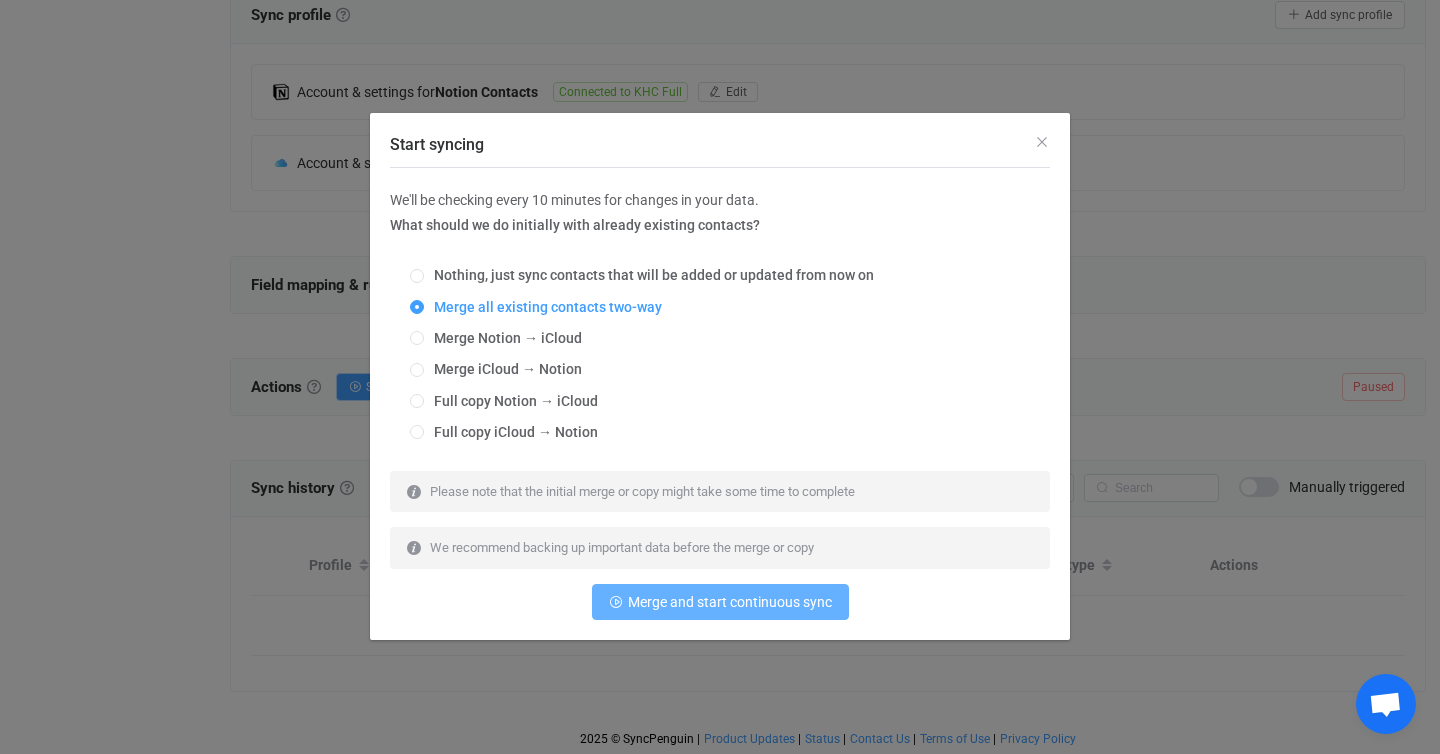 click on "Merge and start continuous sync" at bounding box center (730, 602) 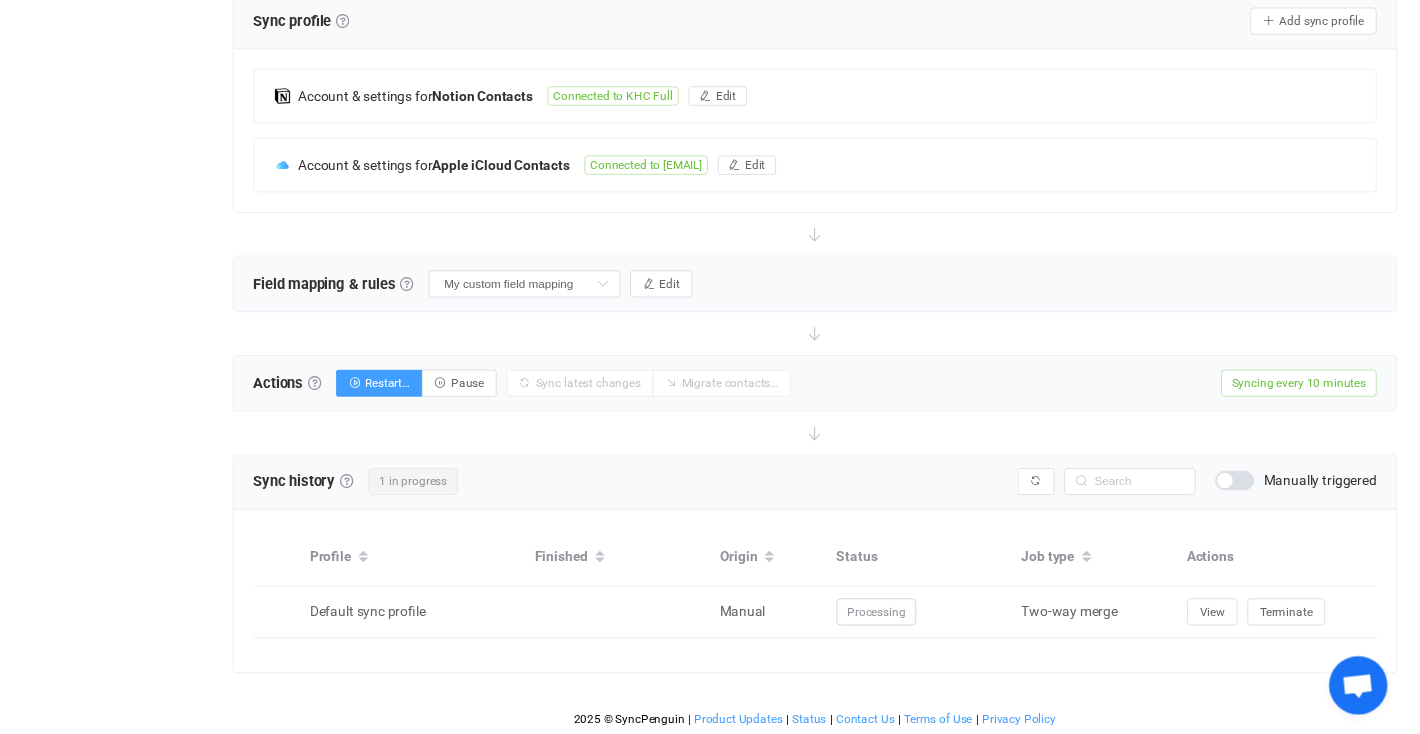 scroll, scrollTop: 435, scrollLeft: 0, axis: vertical 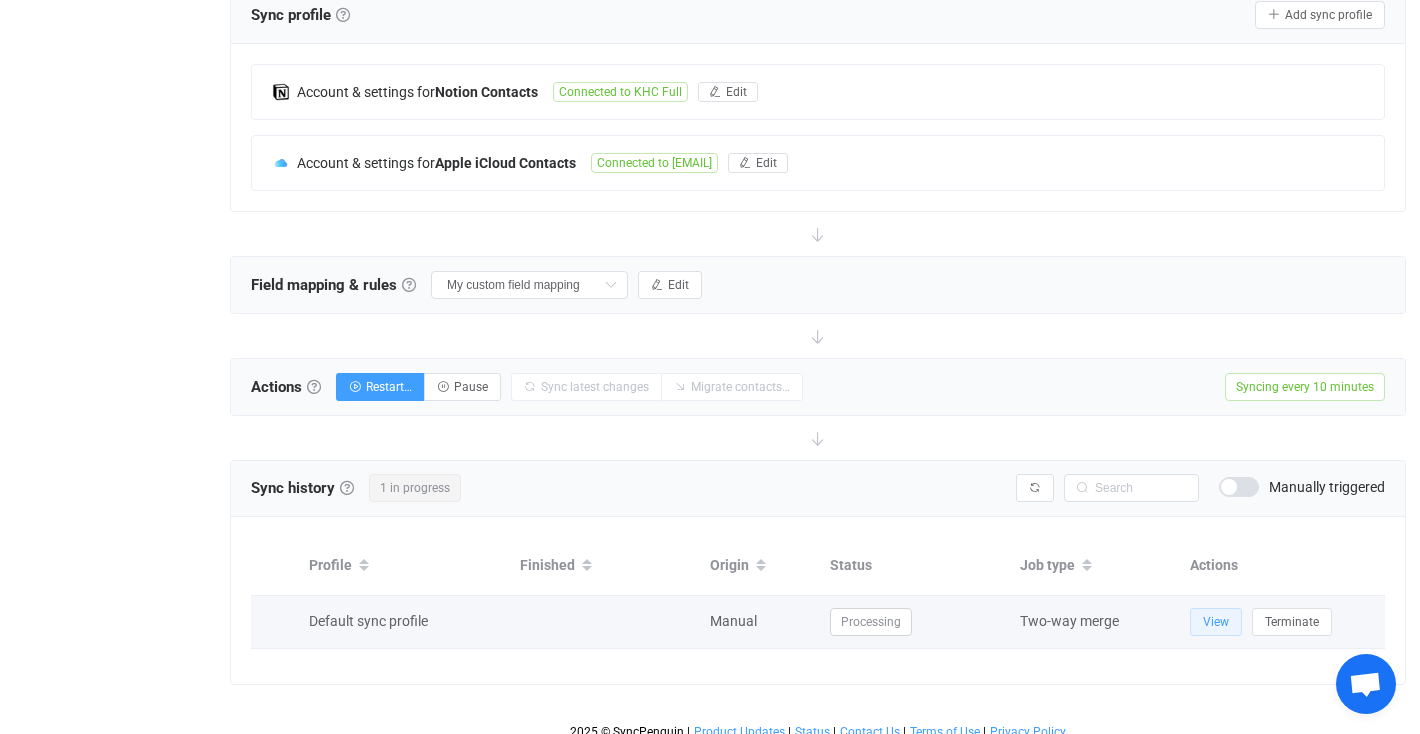 click on "View" at bounding box center [1216, 622] 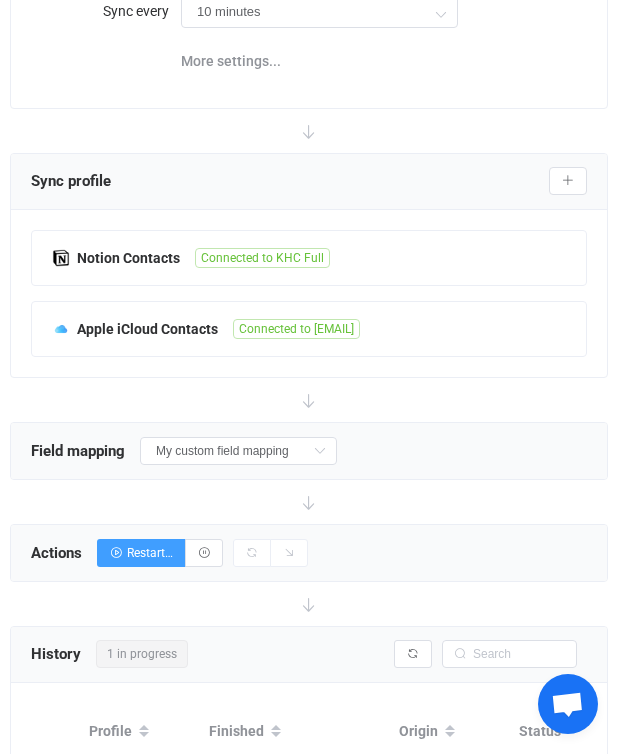 scroll, scrollTop: 428, scrollLeft: 0, axis: vertical 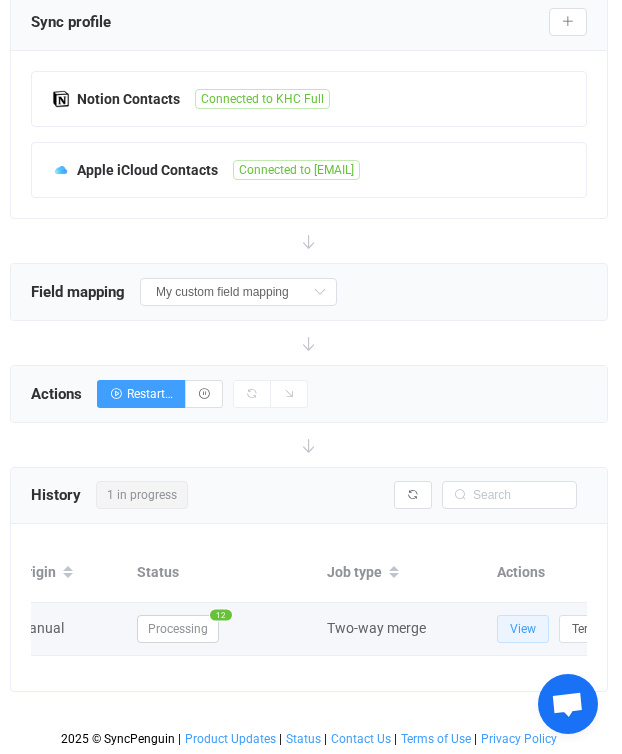 click on "View" at bounding box center [523, 629] 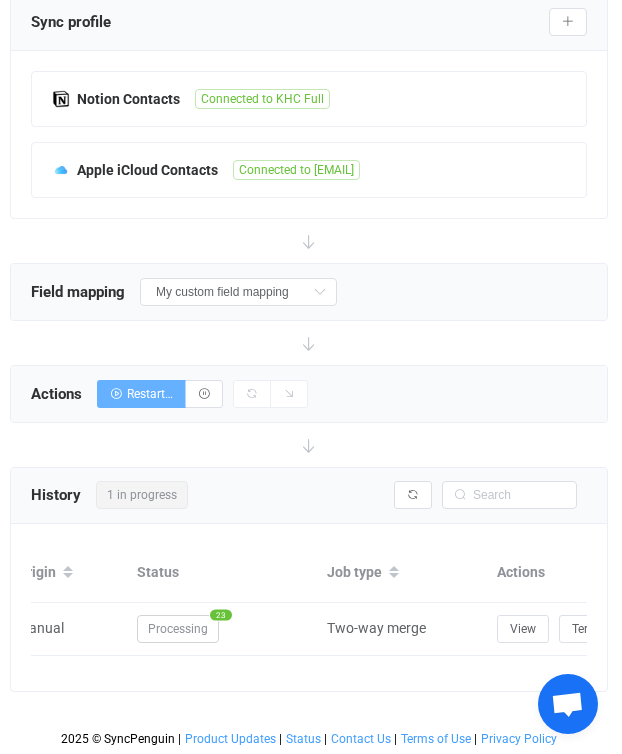 click on "Restart…" at bounding box center [150, 394] 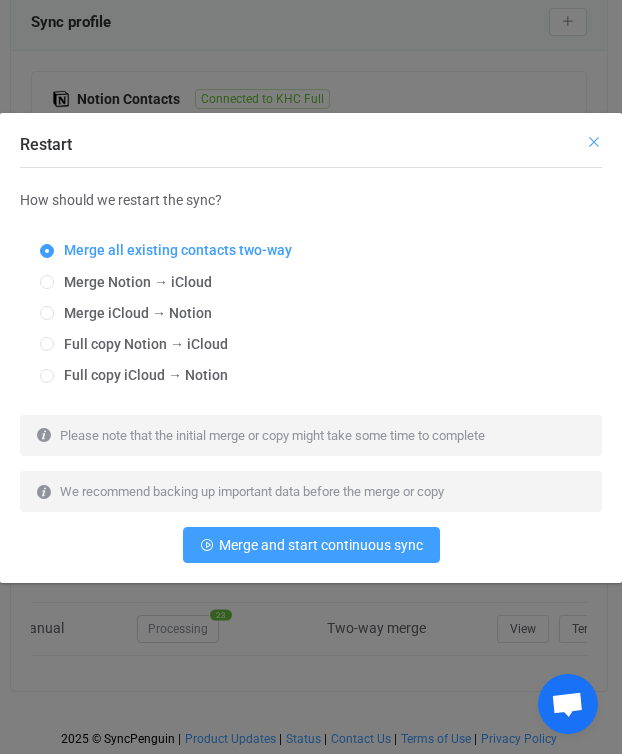 click at bounding box center (594, 142) 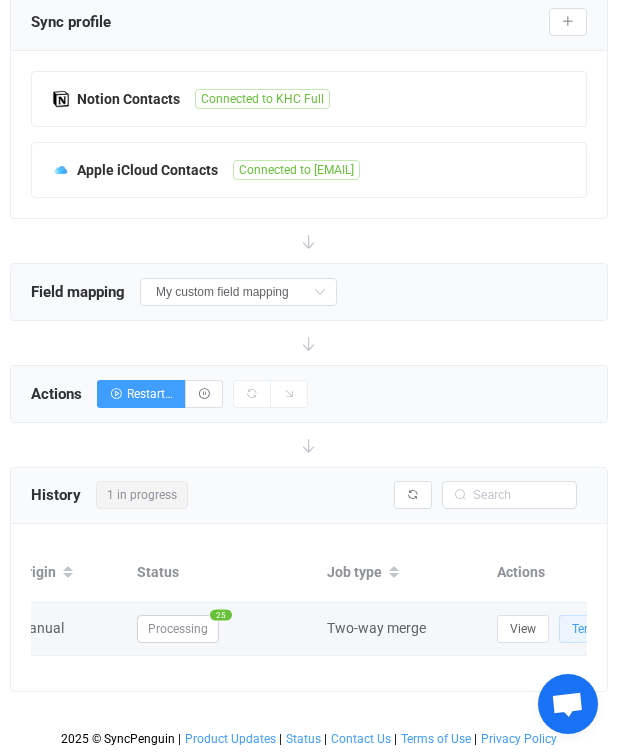 click on "Terminate" at bounding box center (599, 629) 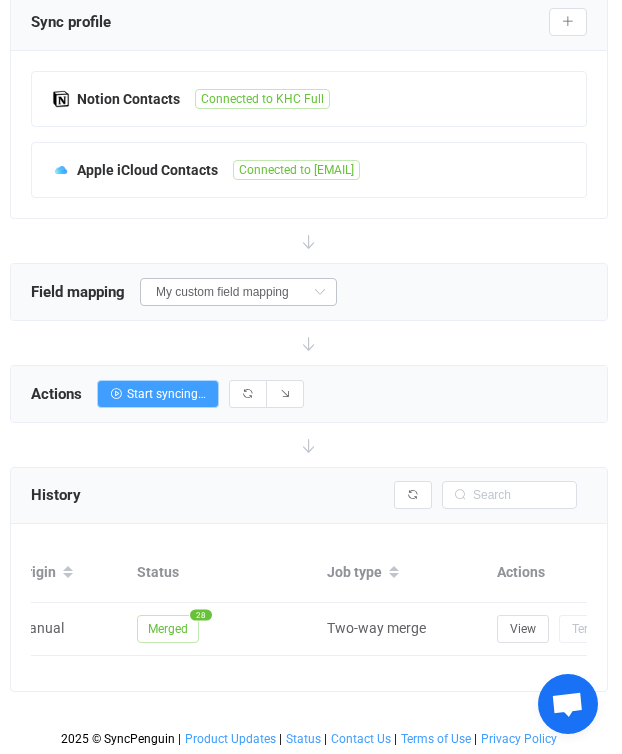 click at bounding box center [319, 292] 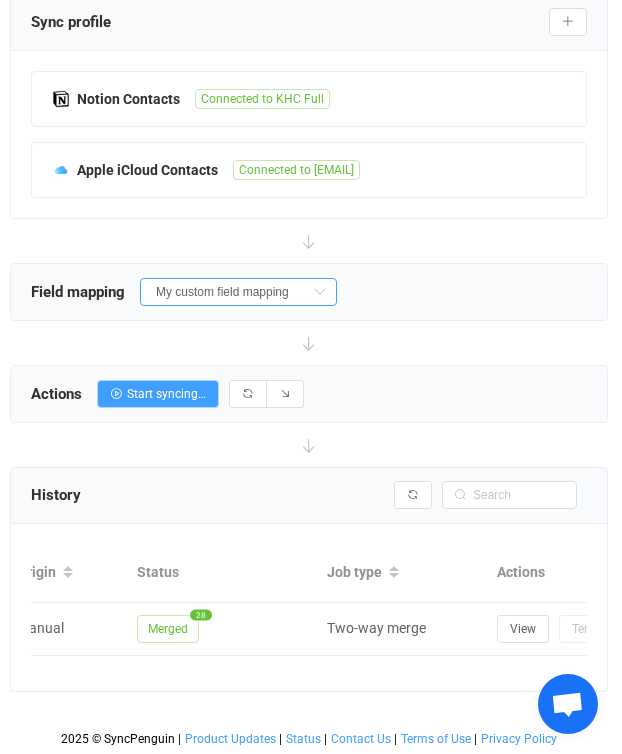 scroll, scrollTop: 0, scrollLeft: 7, axis: horizontal 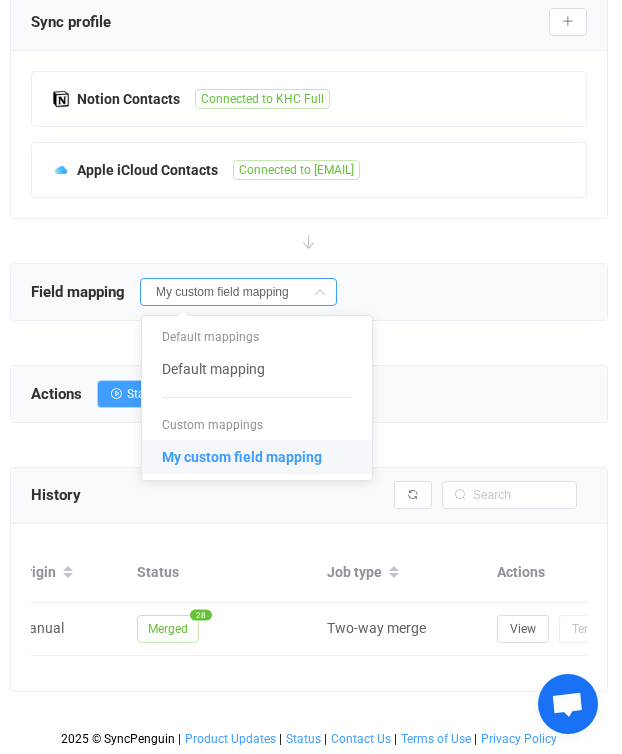 click on "My custom field mapping" at bounding box center (242, 457) 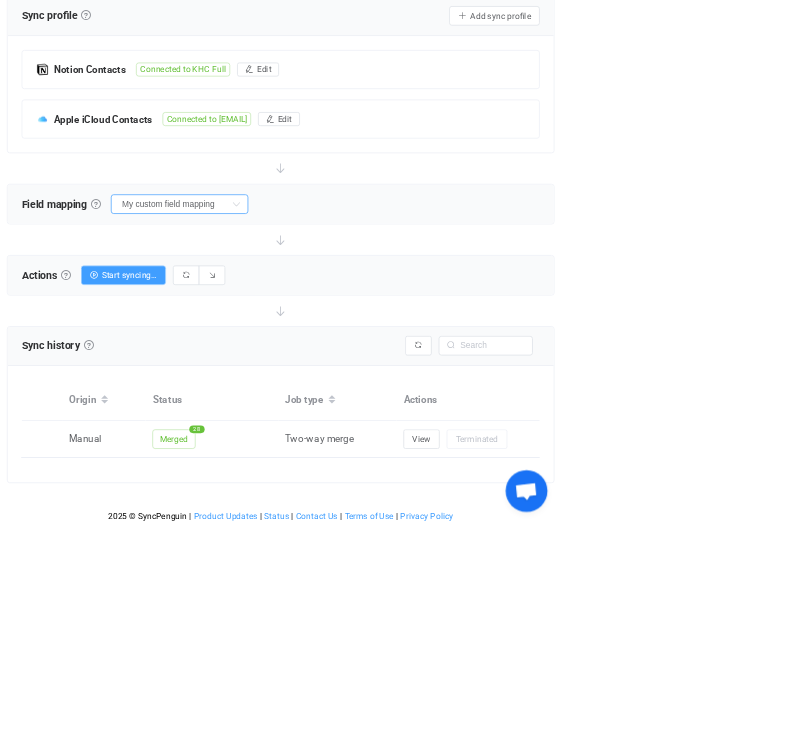 scroll, scrollTop: 0, scrollLeft: 129, axis: horizontal 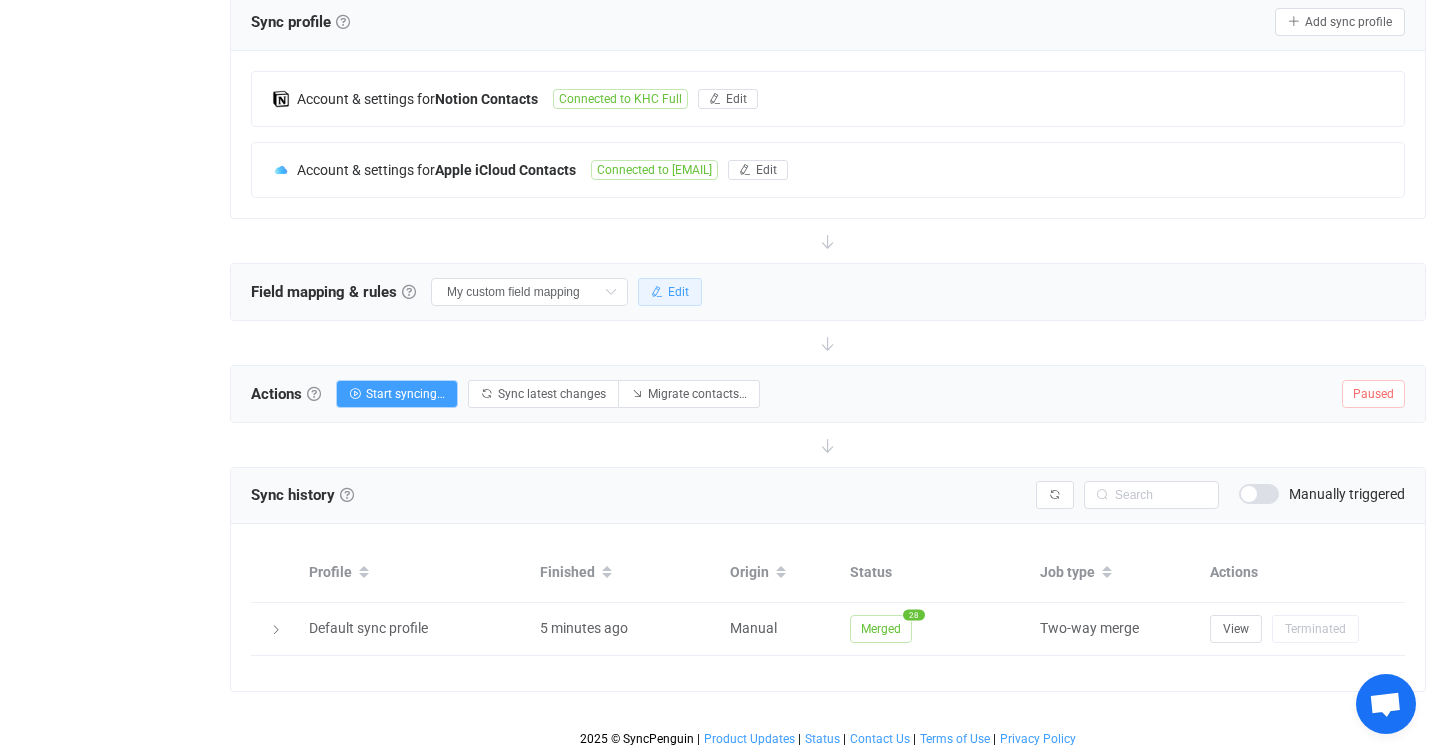 click on "Edit" at bounding box center [670, 292] 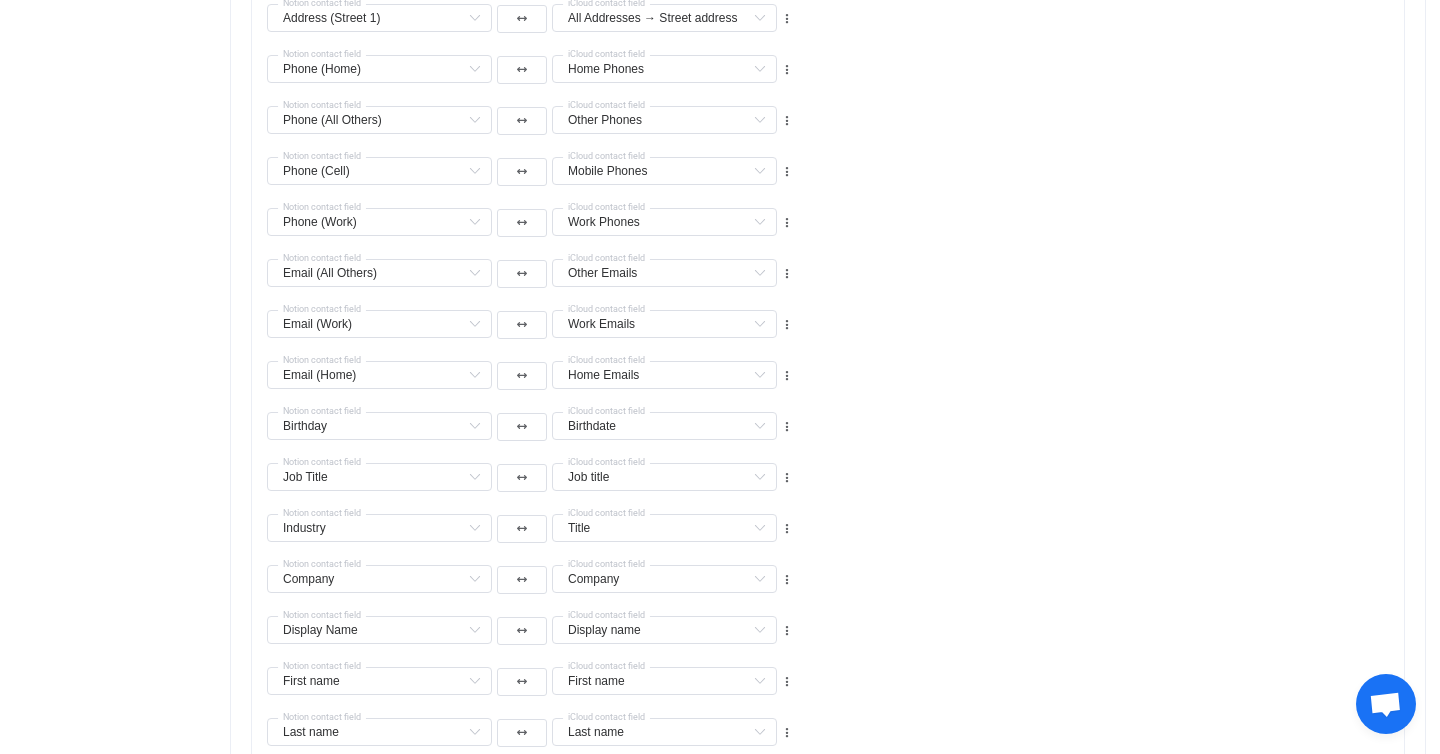 scroll, scrollTop: 1435, scrollLeft: 0, axis: vertical 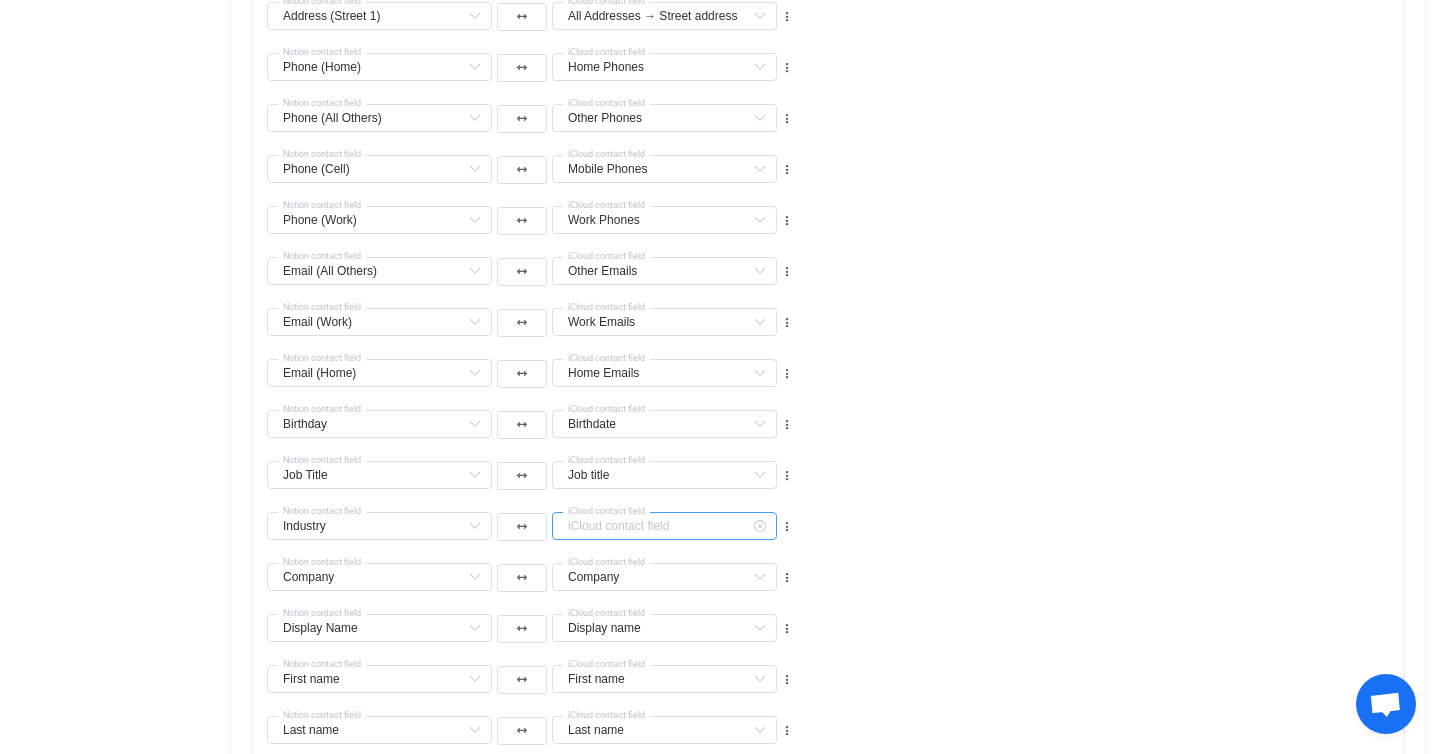 click at bounding box center [664, 526] 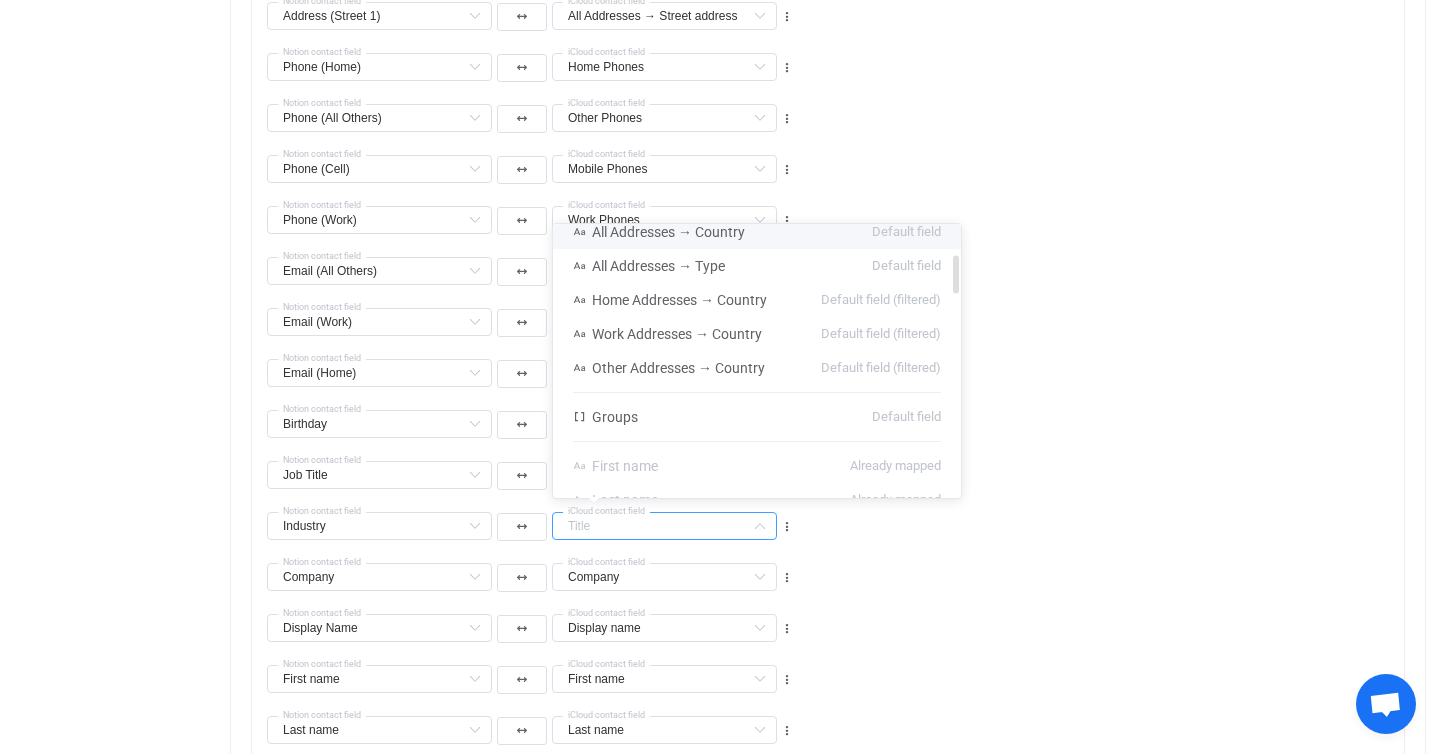 scroll, scrollTop: 0, scrollLeft: 0, axis: both 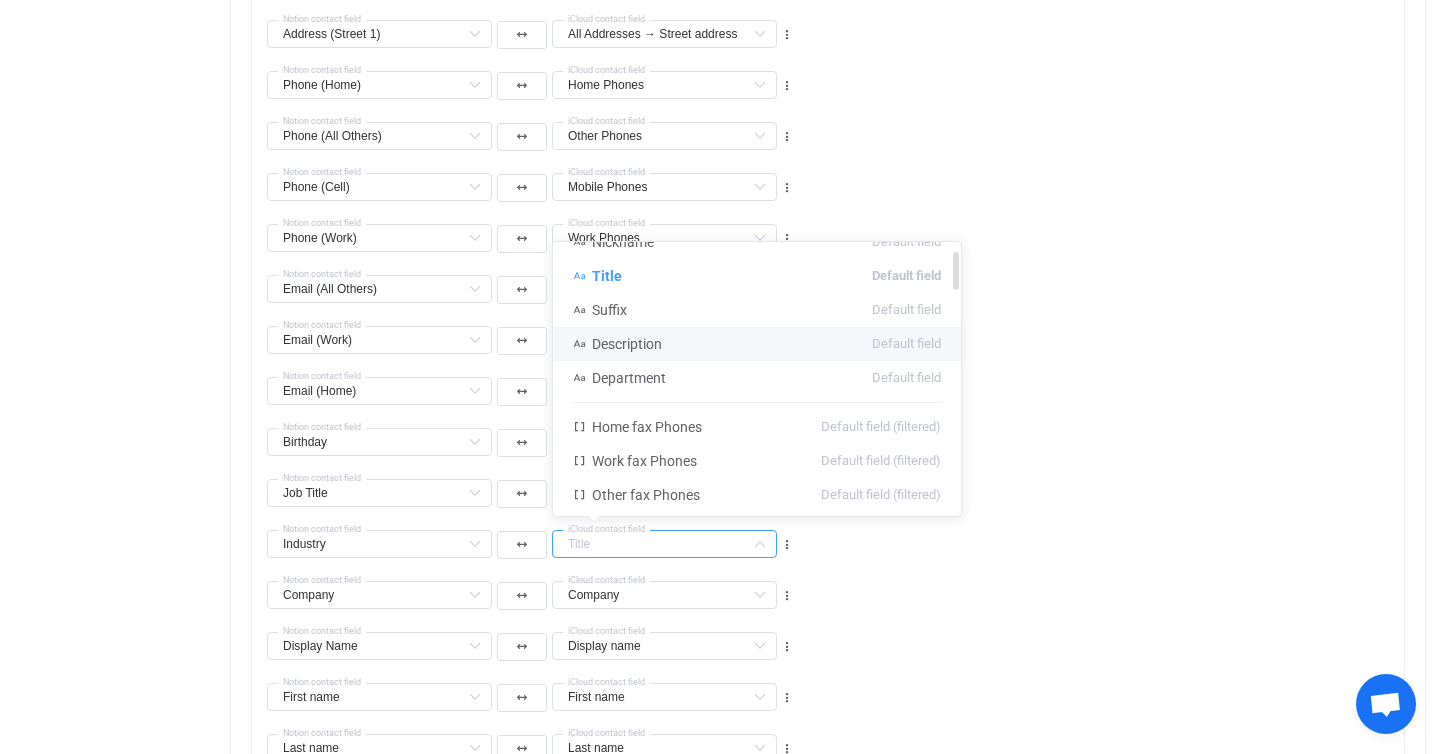 click on "Description" at bounding box center [627, 344] 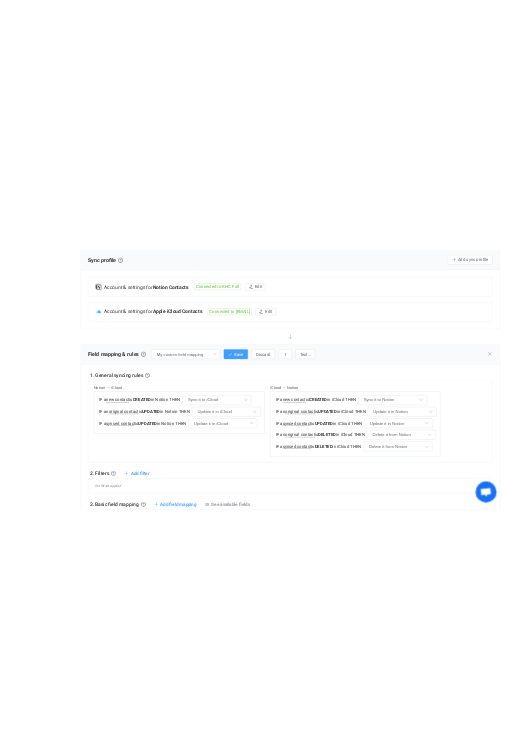 scroll, scrollTop: 382, scrollLeft: 0, axis: vertical 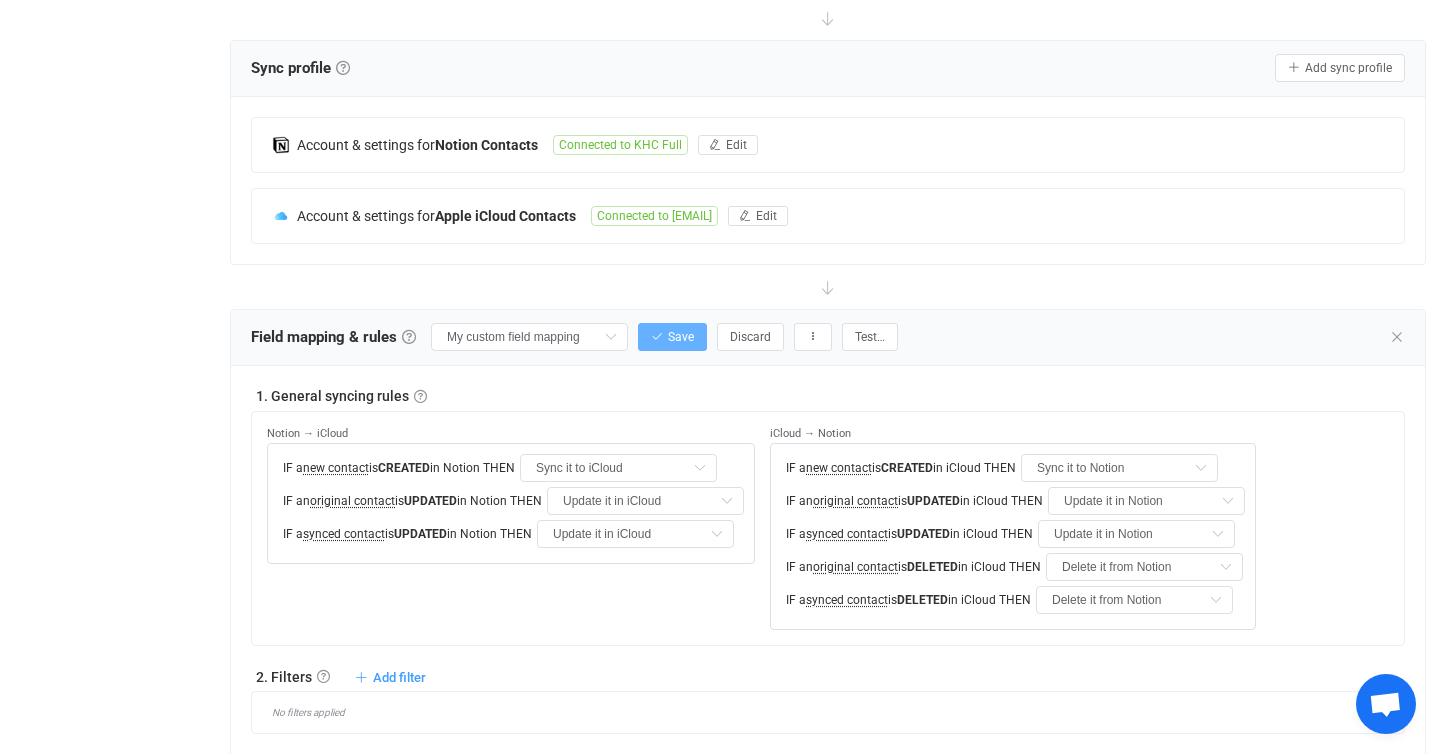 click on "Save" at bounding box center [672, 337] 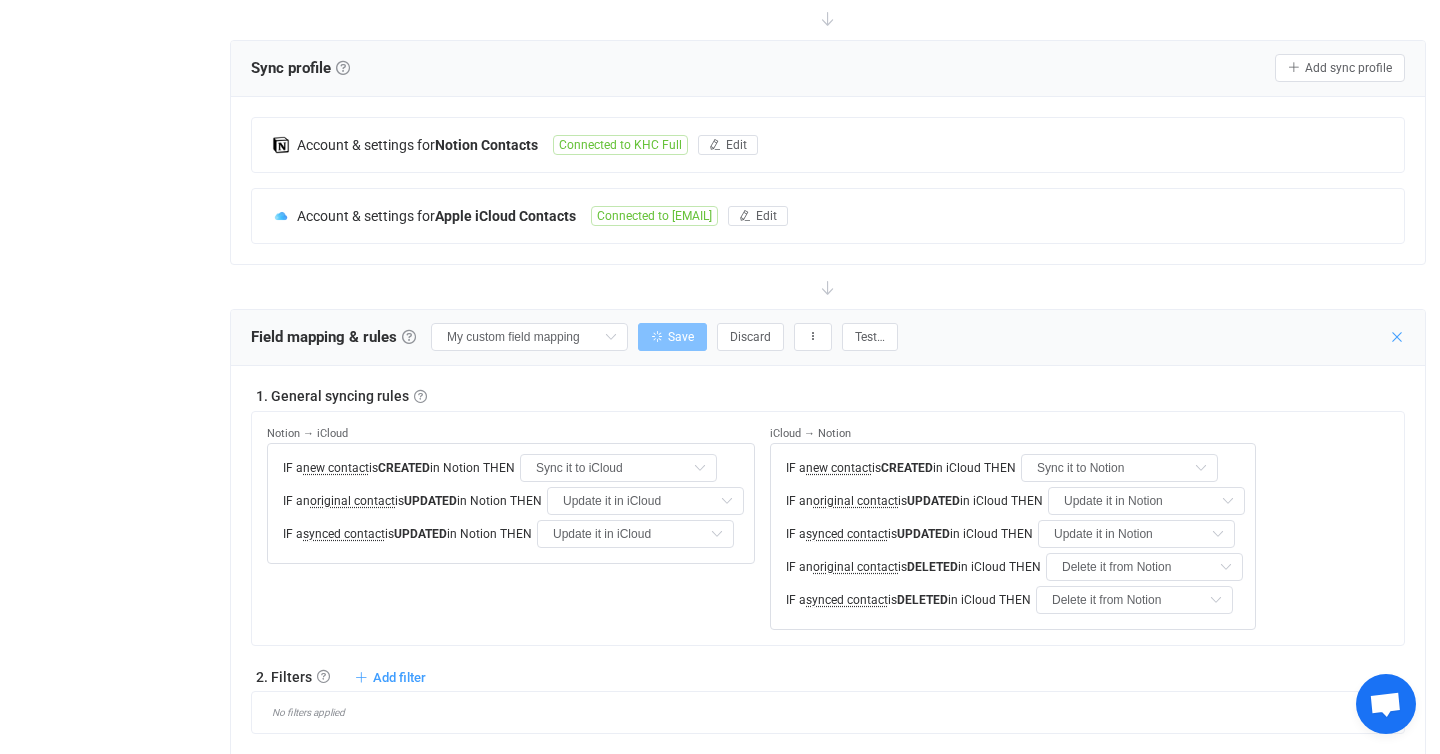 click at bounding box center (1397, 337) 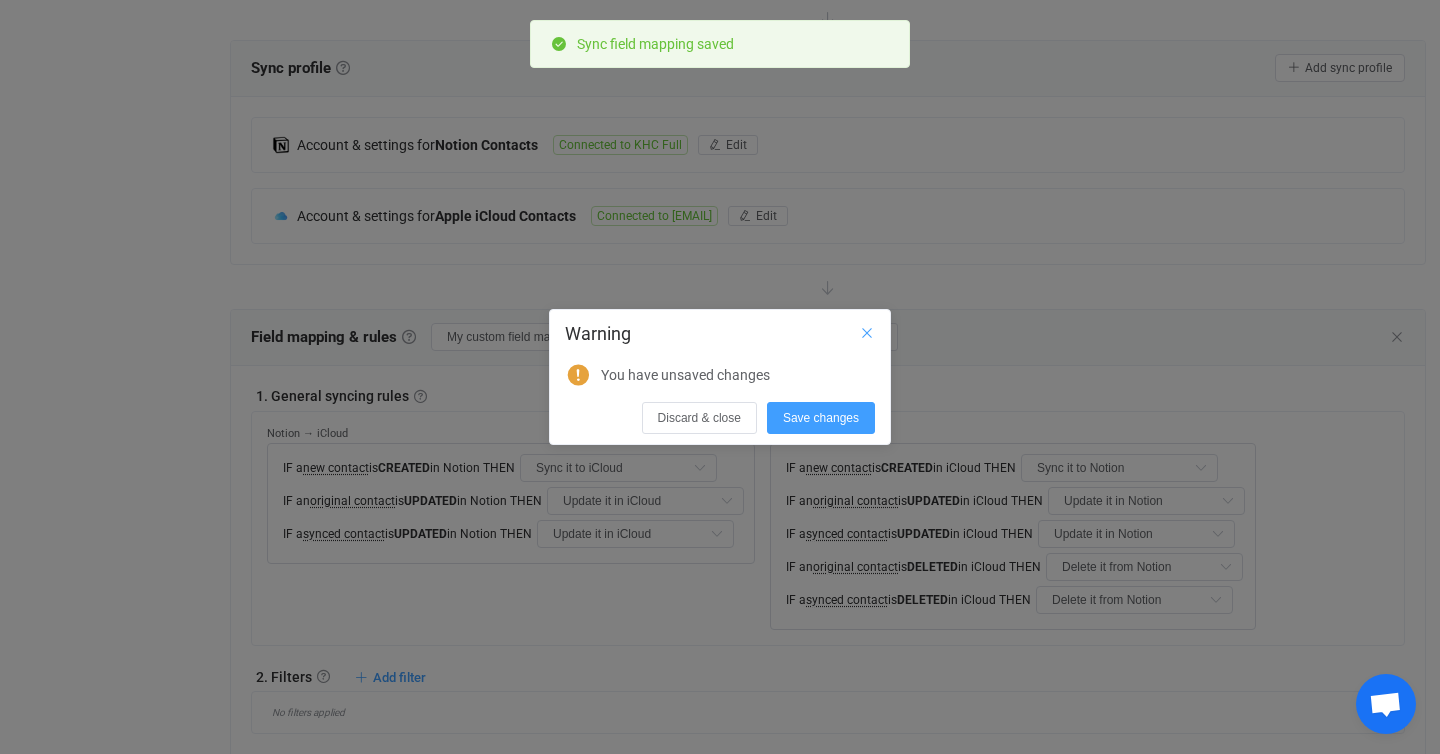 click at bounding box center (867, 333) 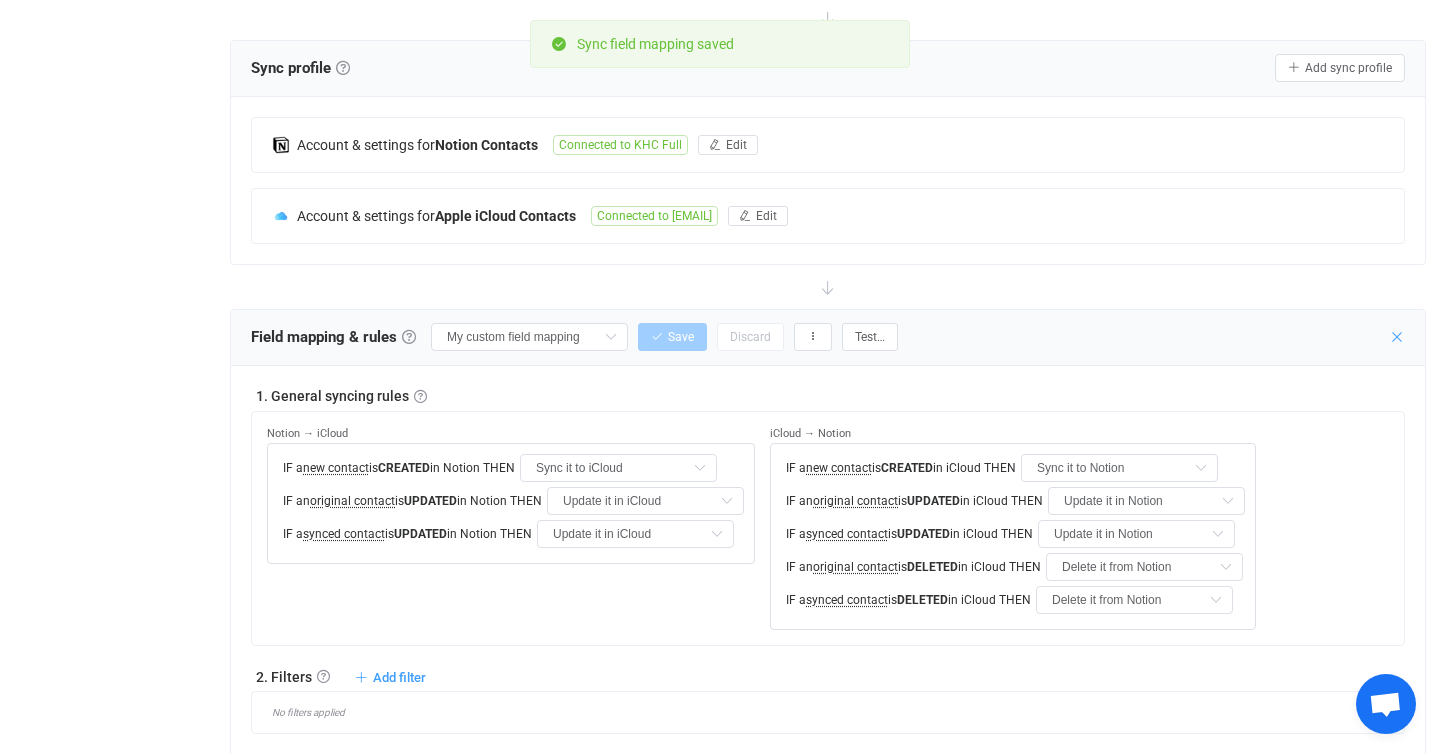 click at bounding box center [1397, 337] 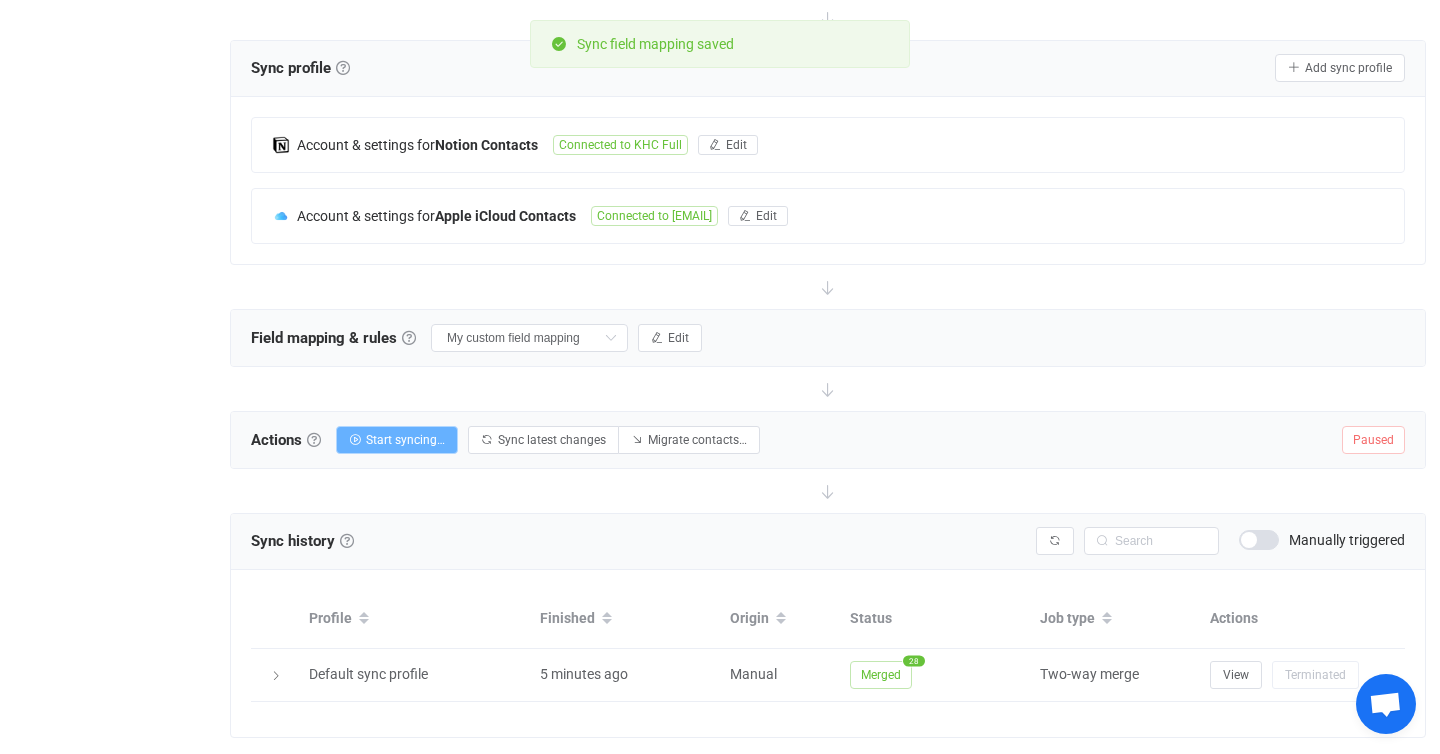 click on "Start syncing…" at bounding box center (405, 440) 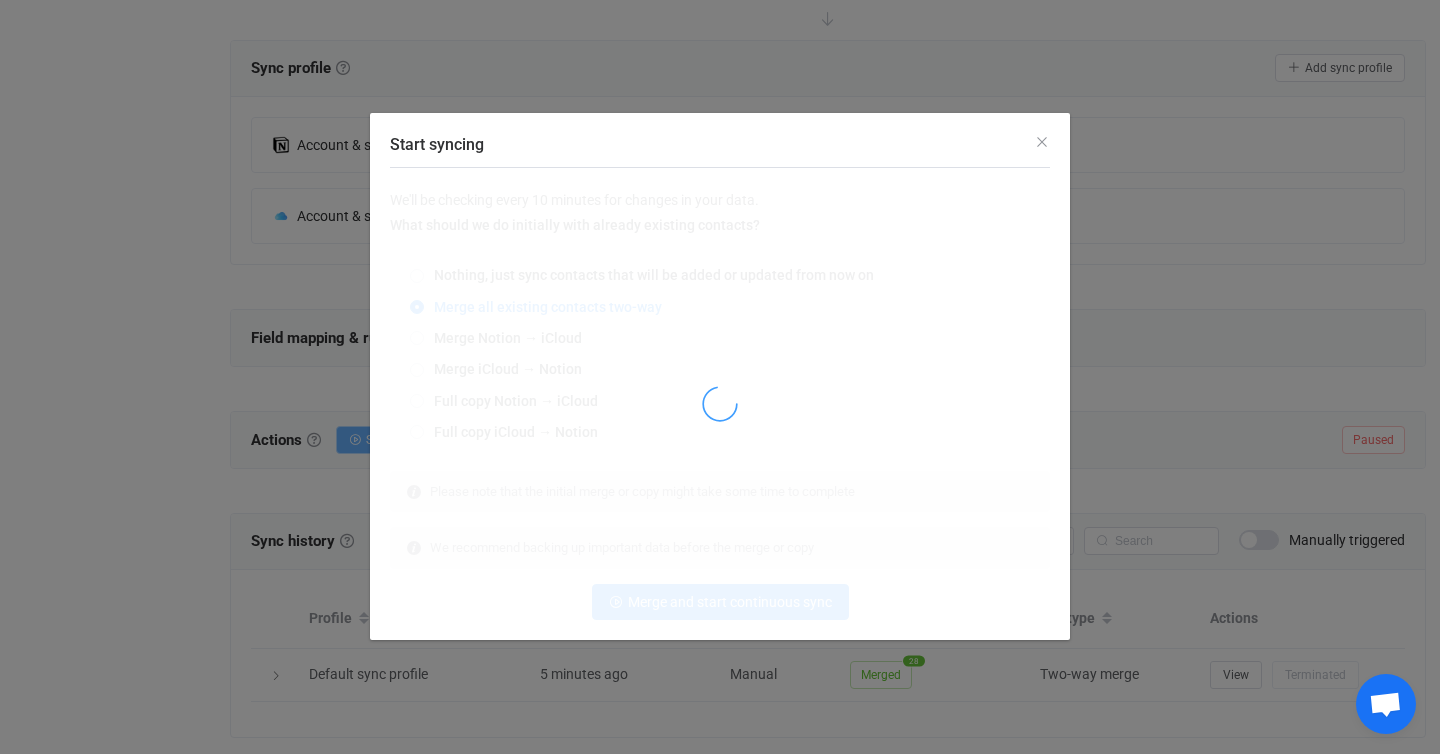 radio on "false" 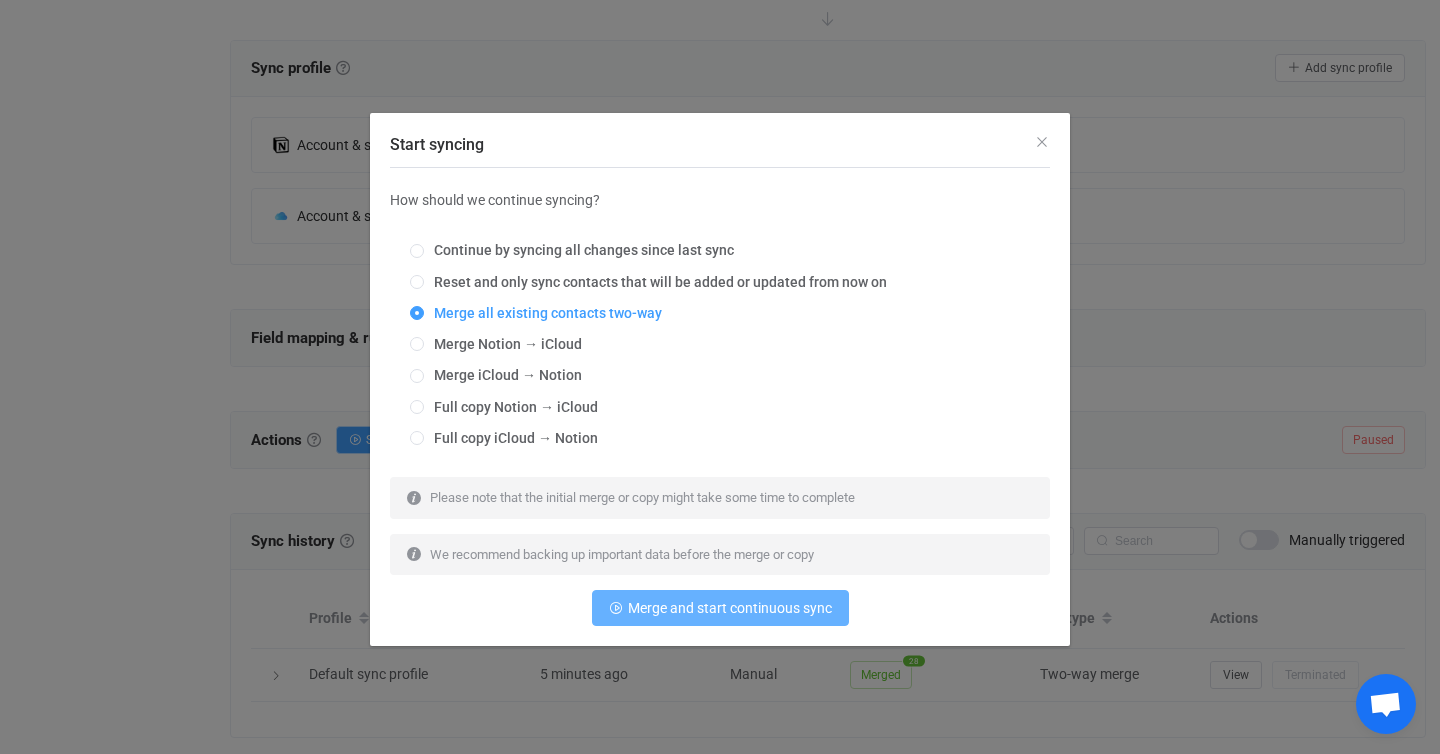 click on "Merge and start continuous sync" at bounding box center (730, 608) 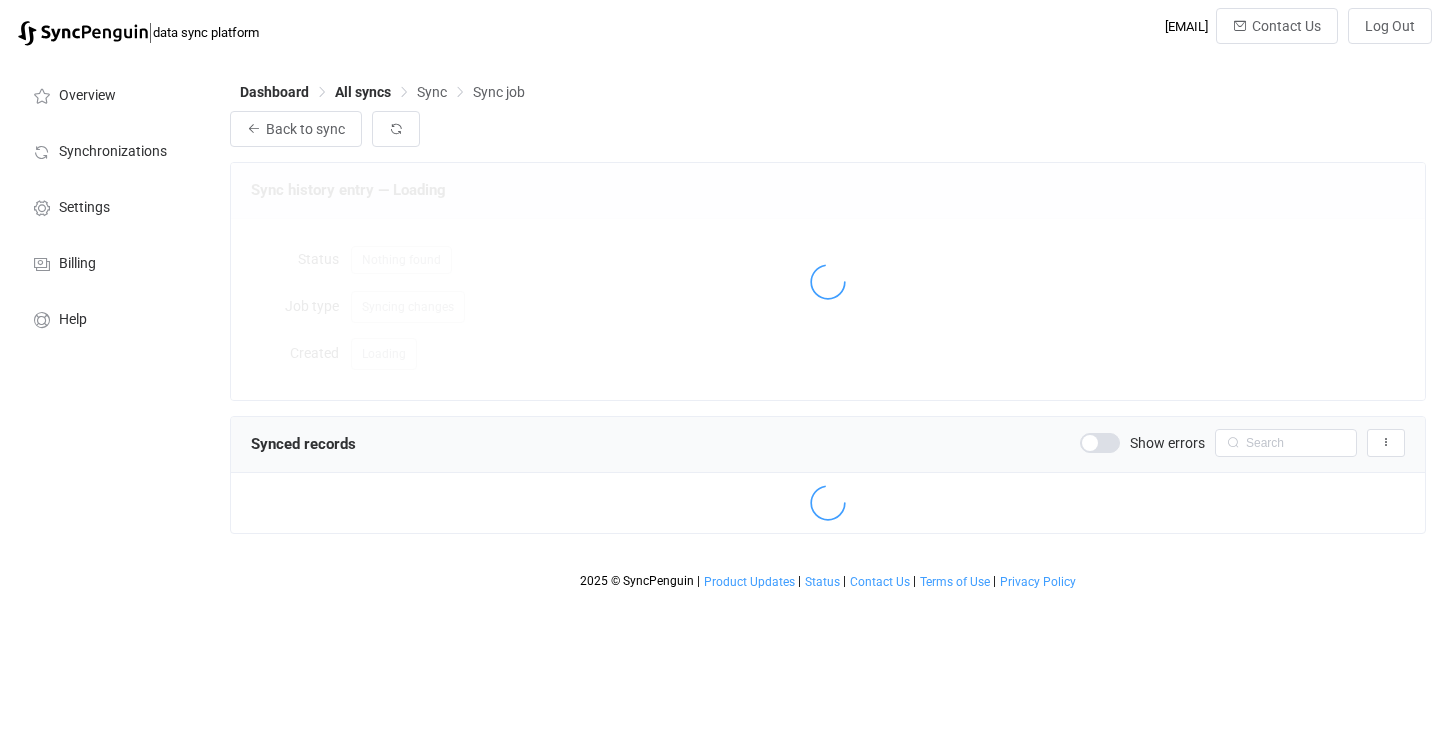 scroll, scrollTop: 0, scrollLeft: 0, axis: both 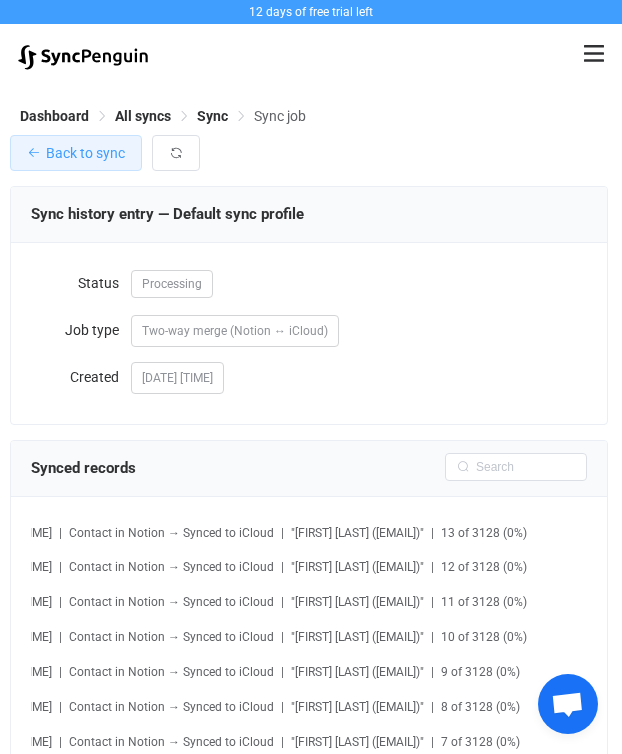 click on "Back to sync" at bounding box center [76, 153] 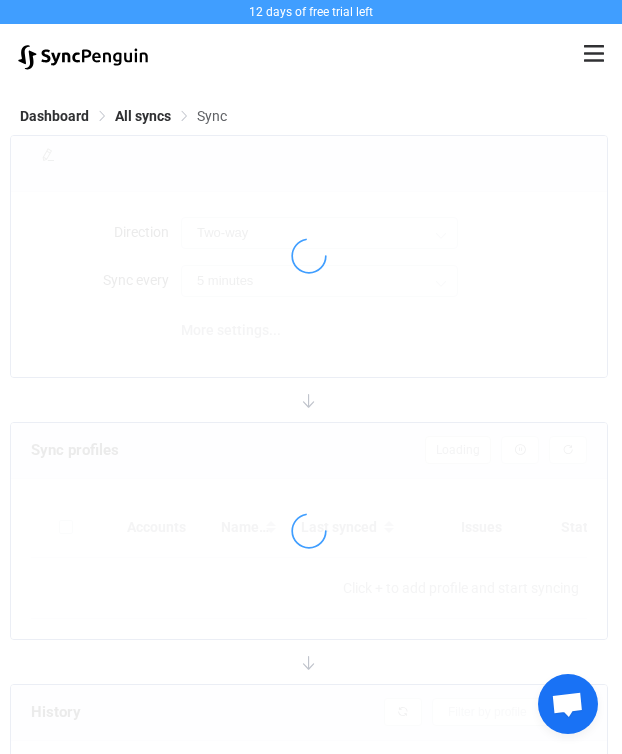 type on "10 minutes" 